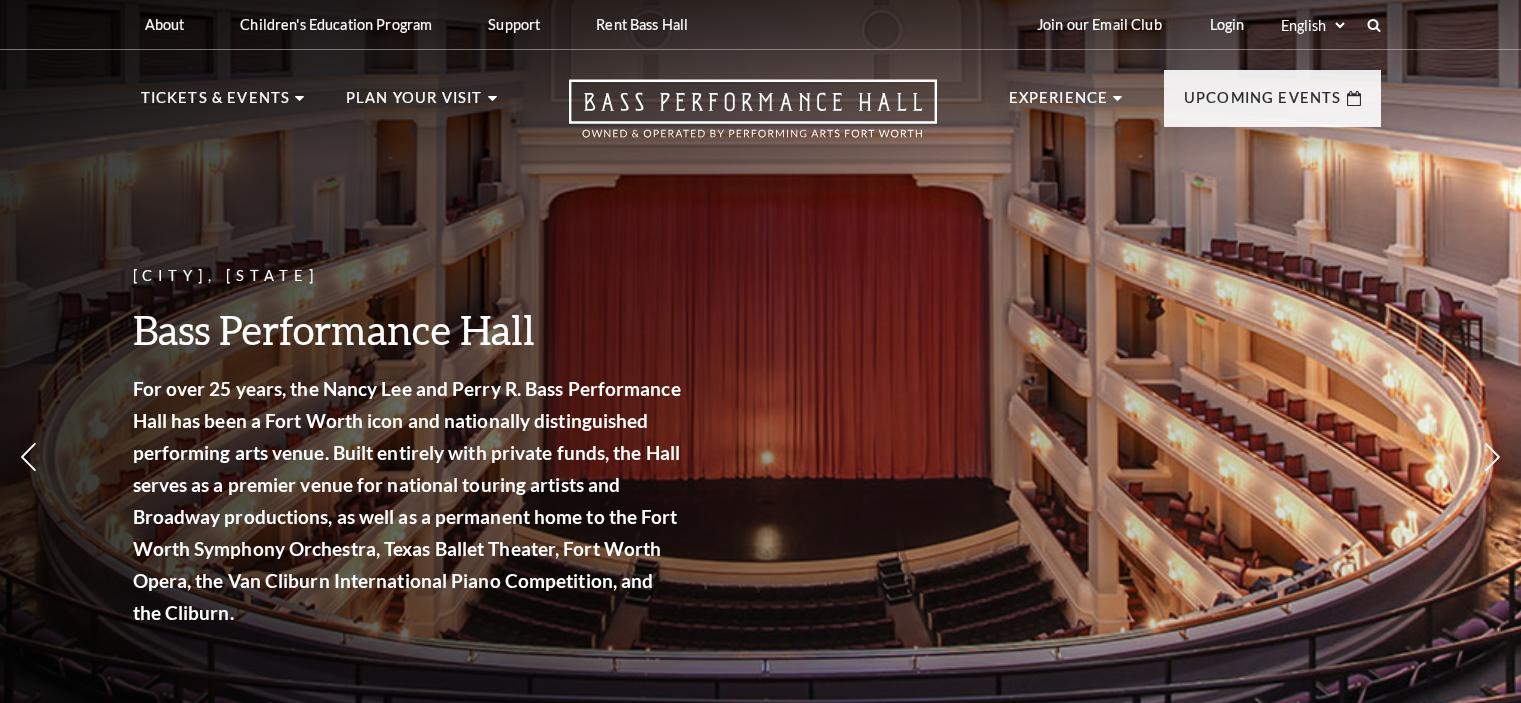 scroll, scrollTop: 0, scrollLeft: 0, axis: both 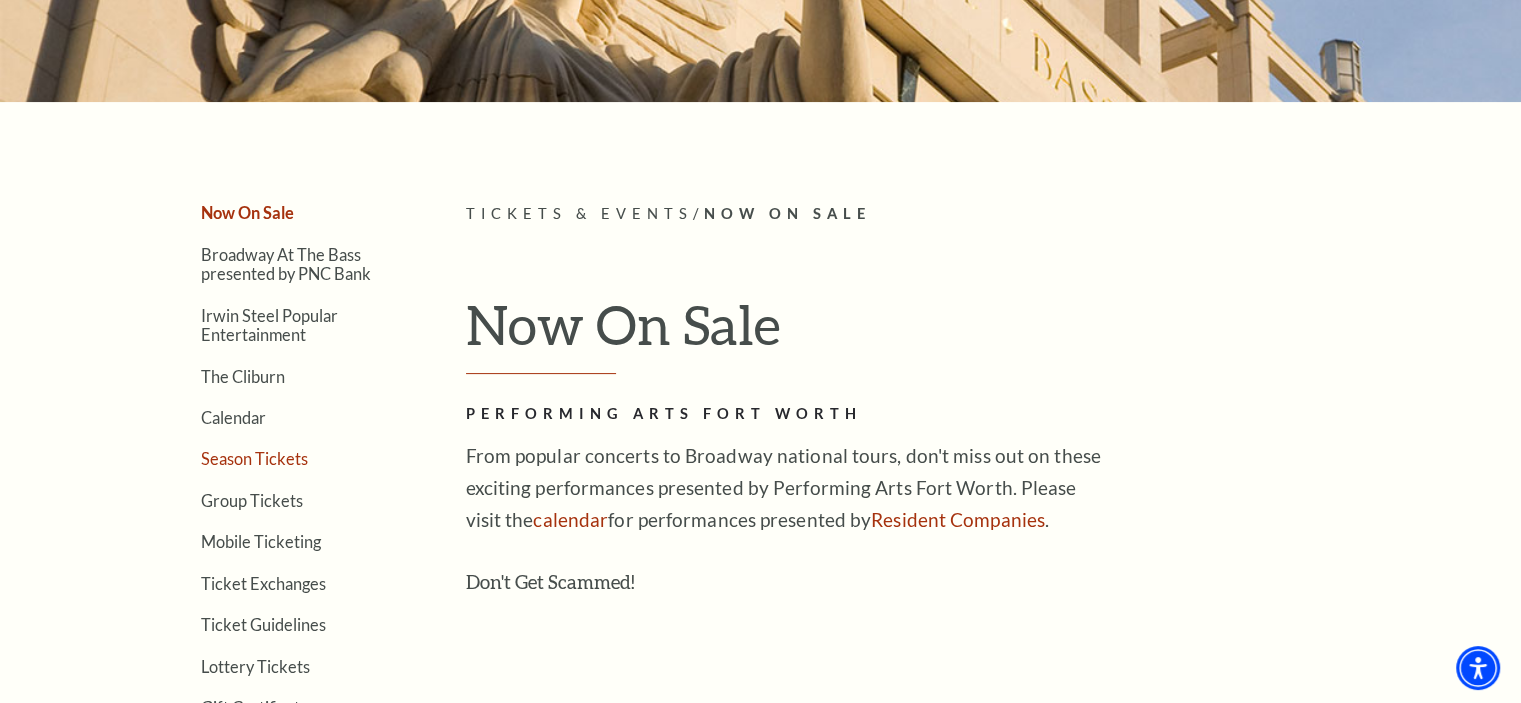 click on "Season Tickets" at bounding box center [254, 458] 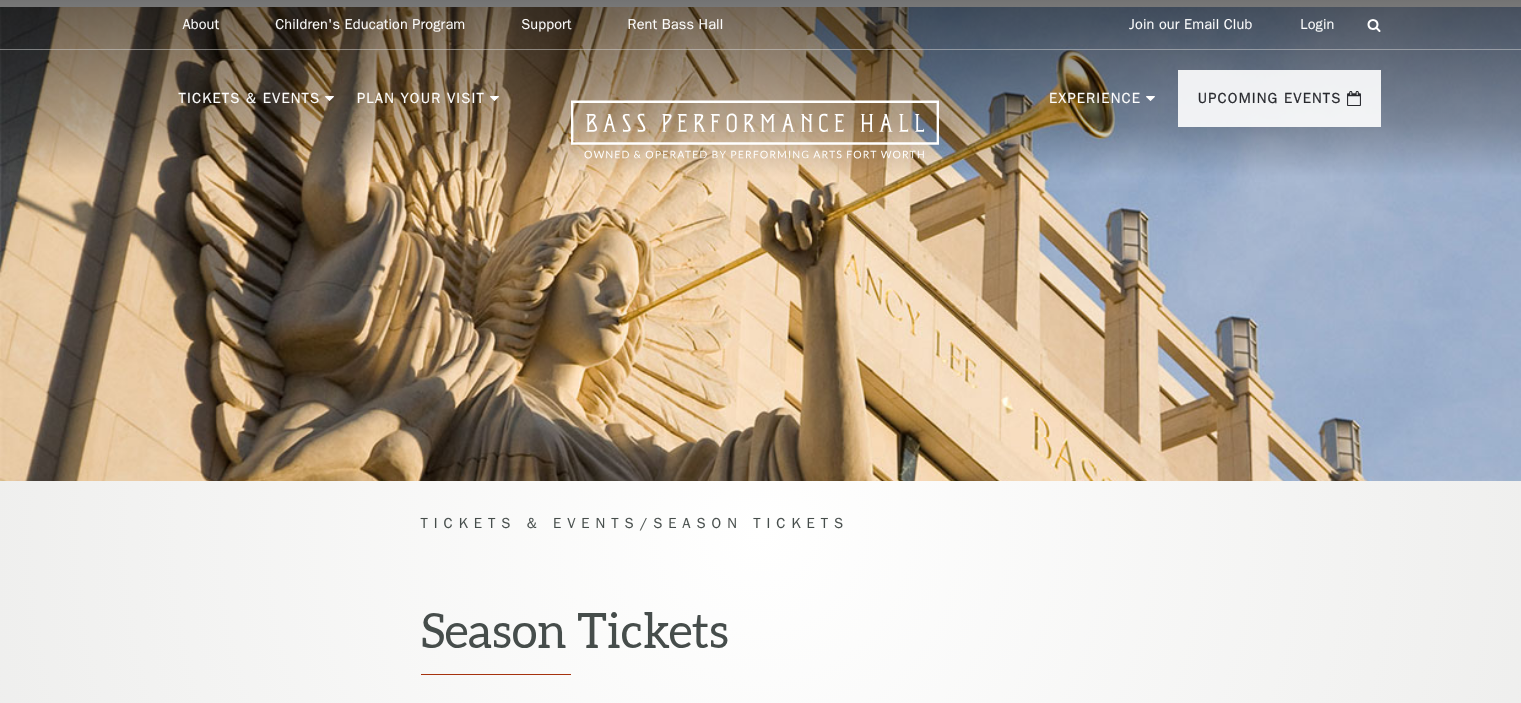 scroll, scrollTop: 0, scrollLeft: 0, axis: both 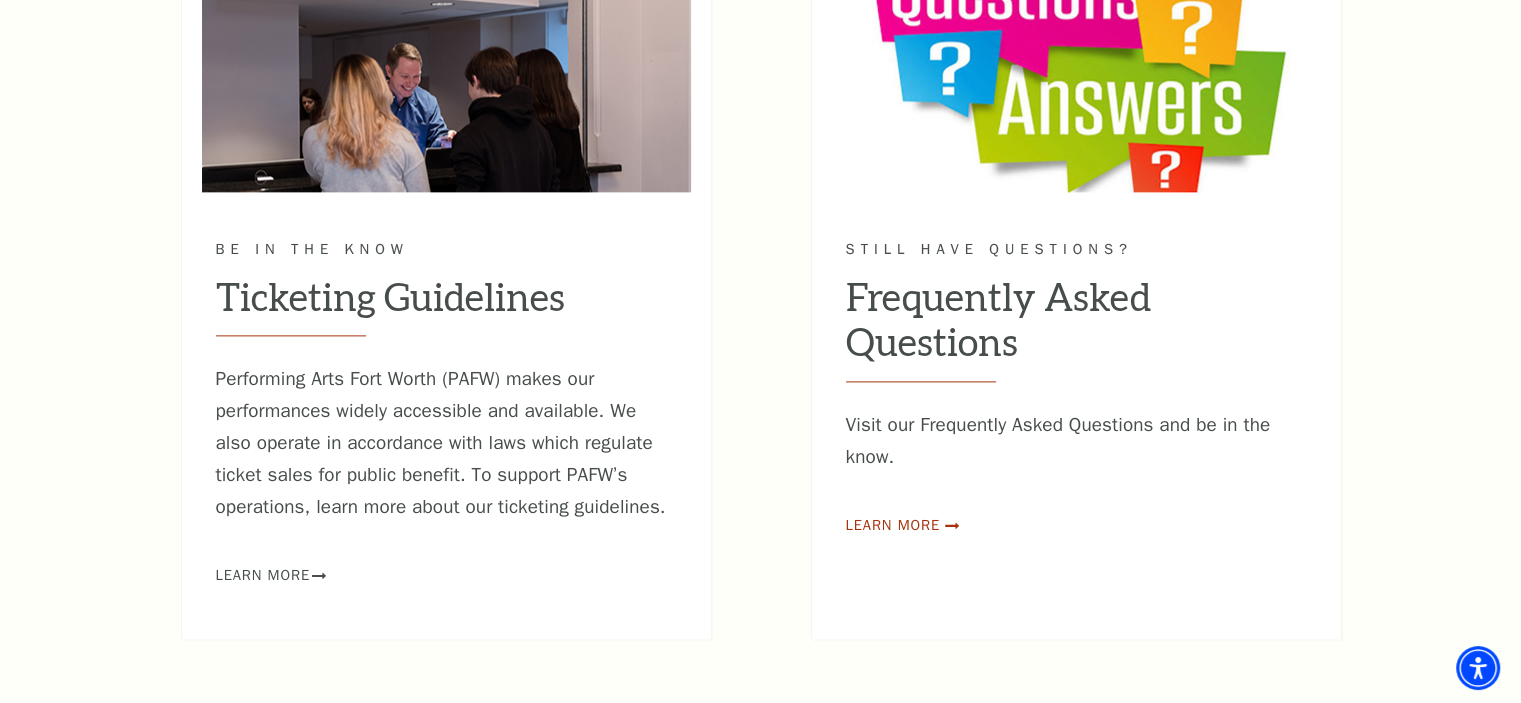 click on "Learn More" at bounding box center [893, 525] 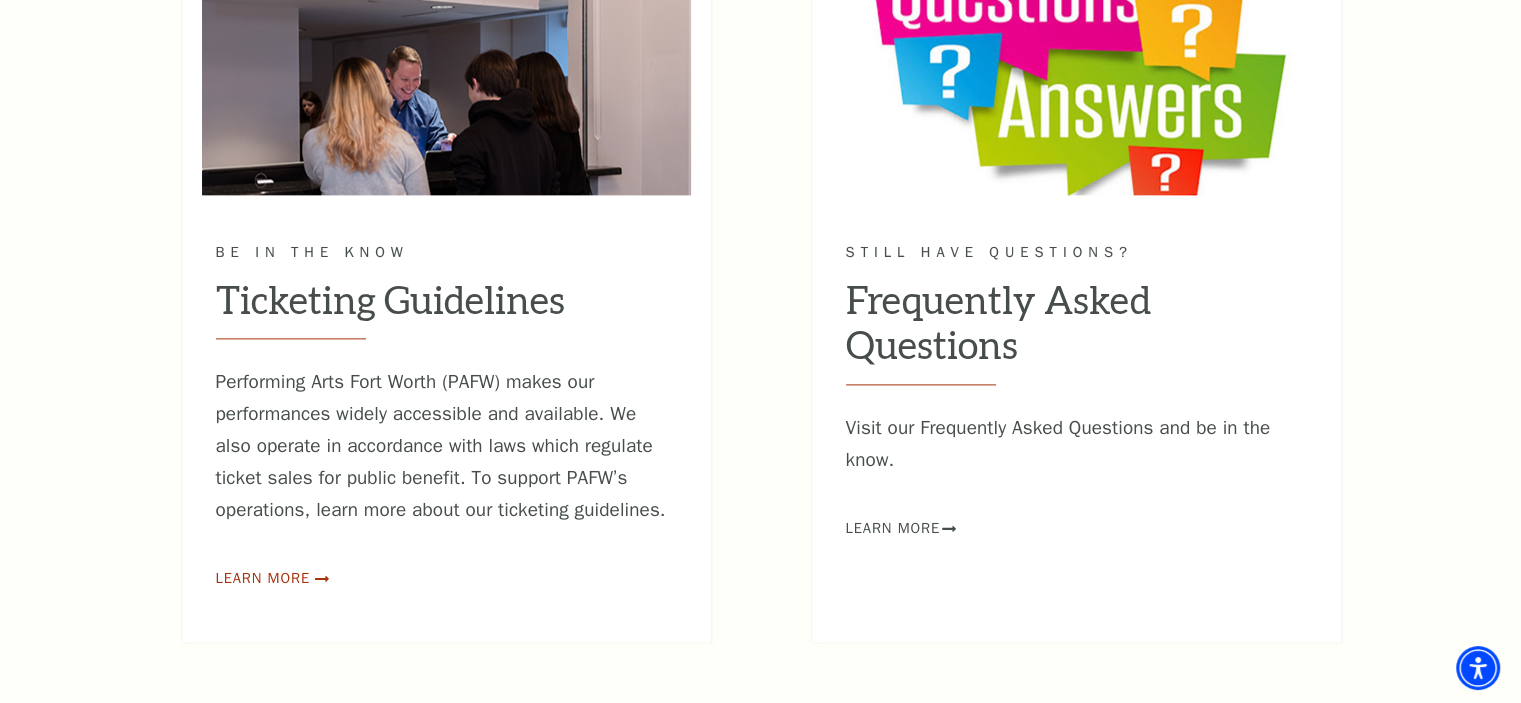 click on "Learn More" at bounding box center (263, 578) 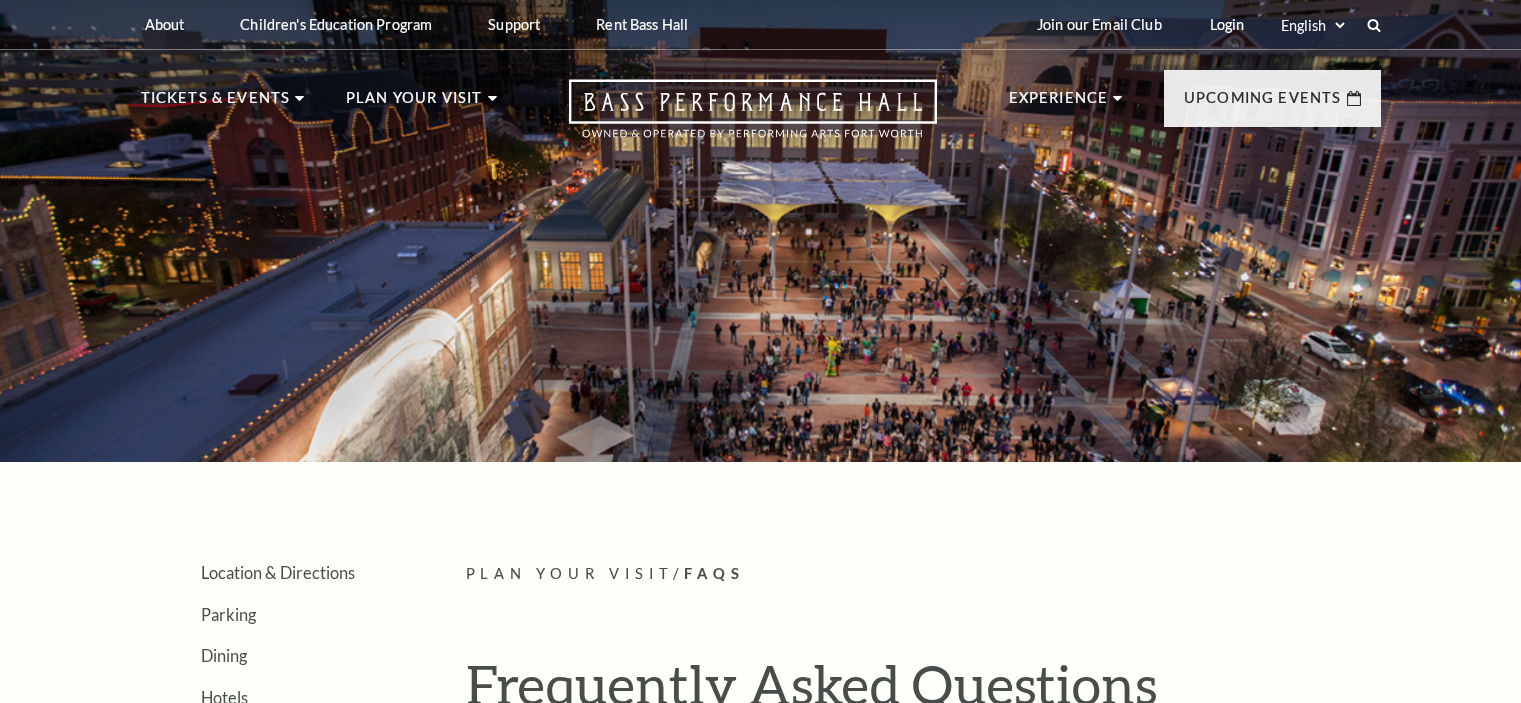 scroll, scrollTop: 0, scrollLeft: 0, axis: both 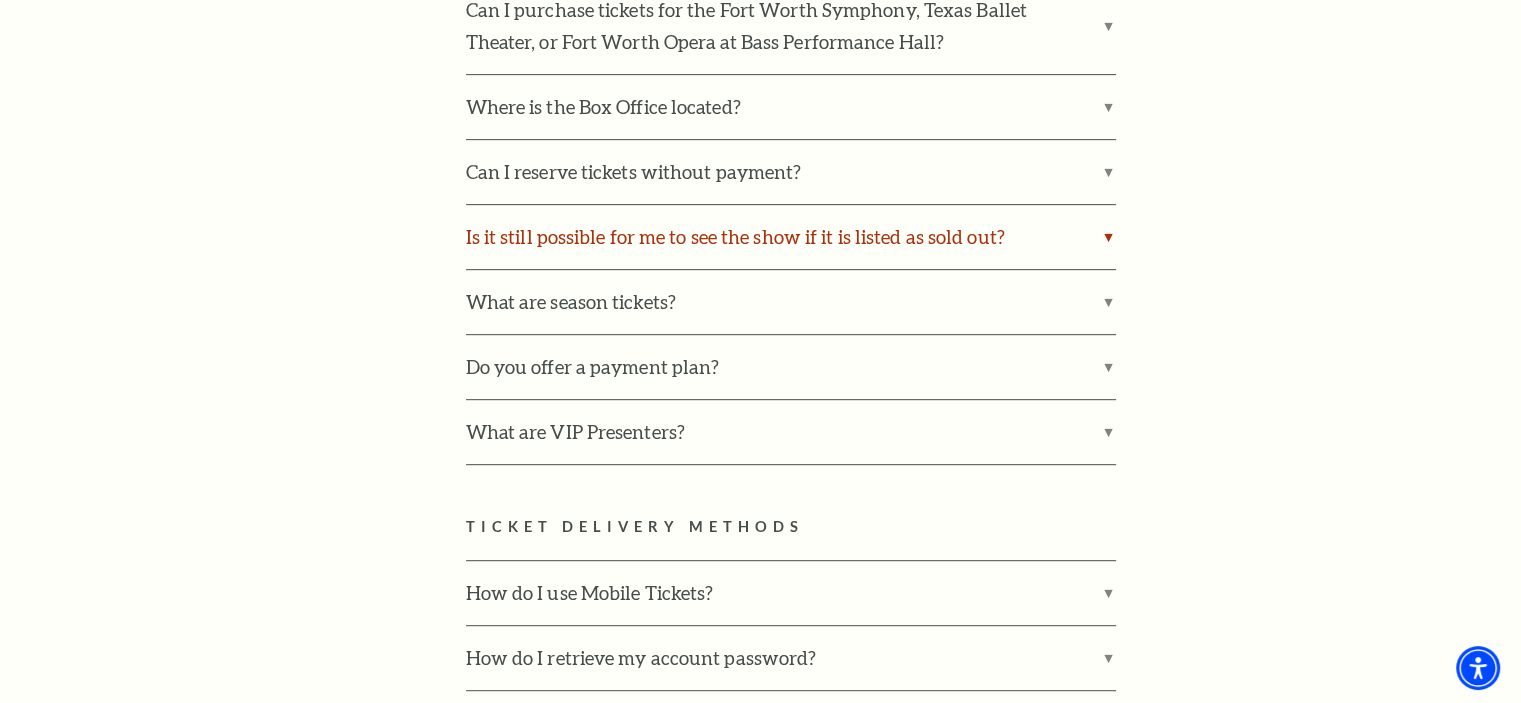 click on "Is it still possible for me to see the show if it is listed as sold out?" at bounding box center [791, 237] 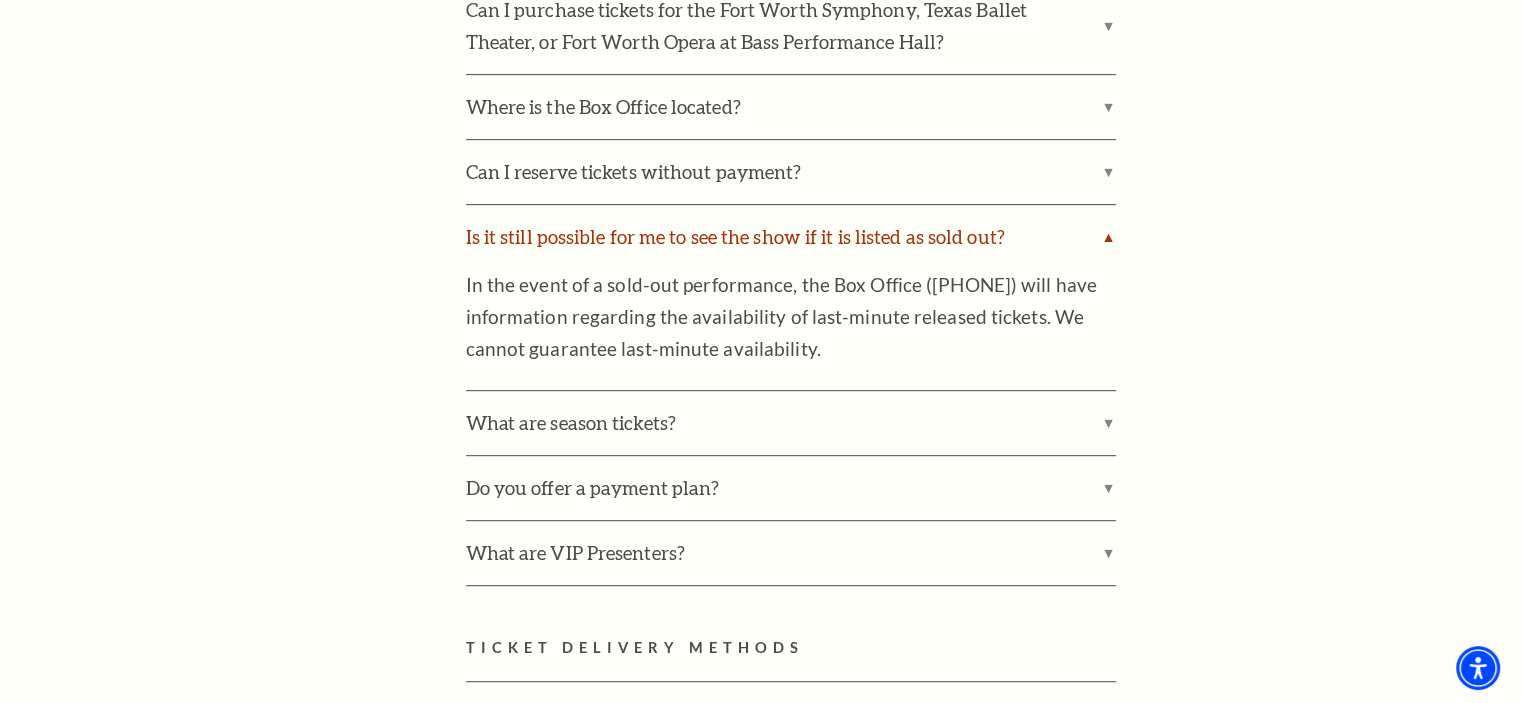 click on "Is it still possible for me to see the show if it is listed as sold out?" at bounding box center (791, 237) 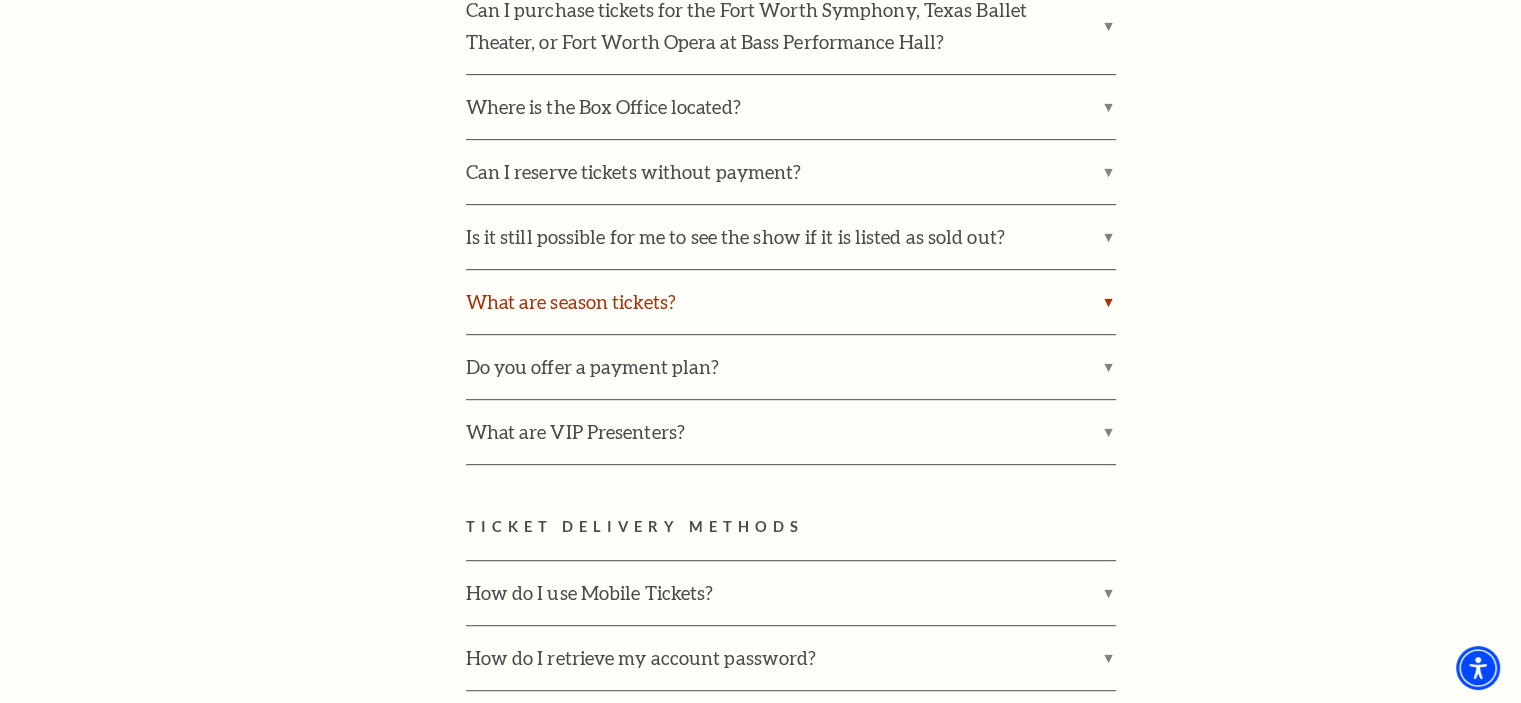 click on "What are season tickets?" at bounding box center (791, 302) 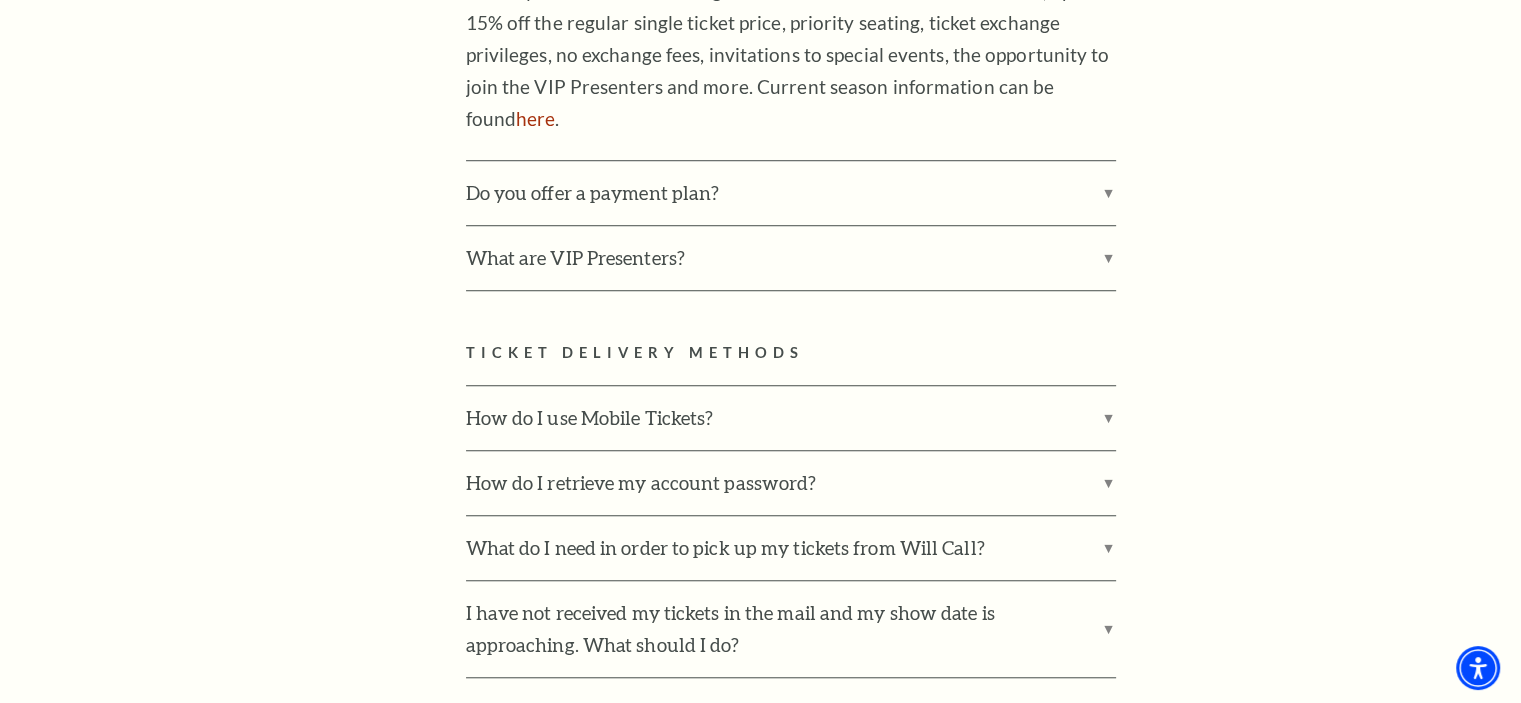 scroll, scrollTop: 1480, scrollLeft: 0, axis: vertical 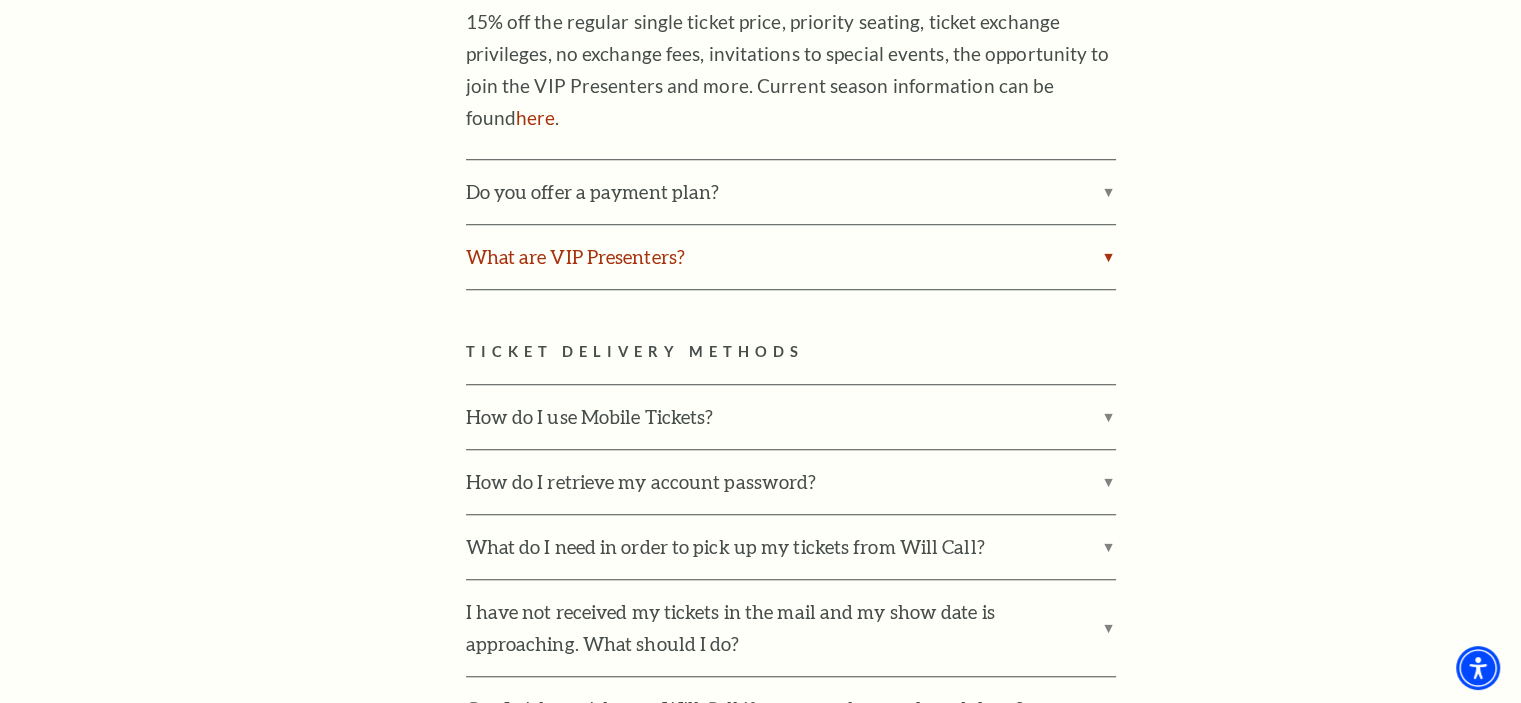 click on "What are VIP Presenters?" at bounding box center [791, 257] 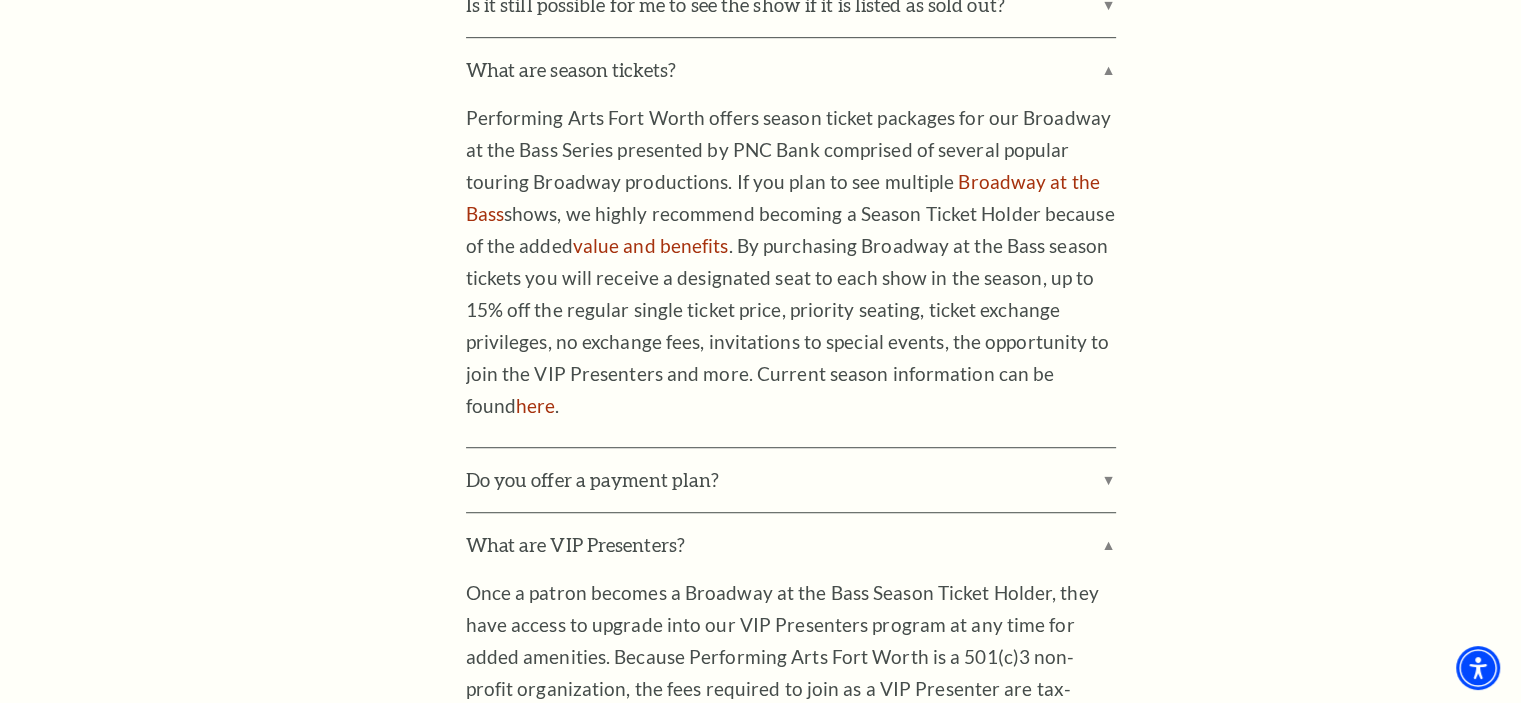 scroll, scrollTop: 1160, scrollLeft: 0, axis: vertical 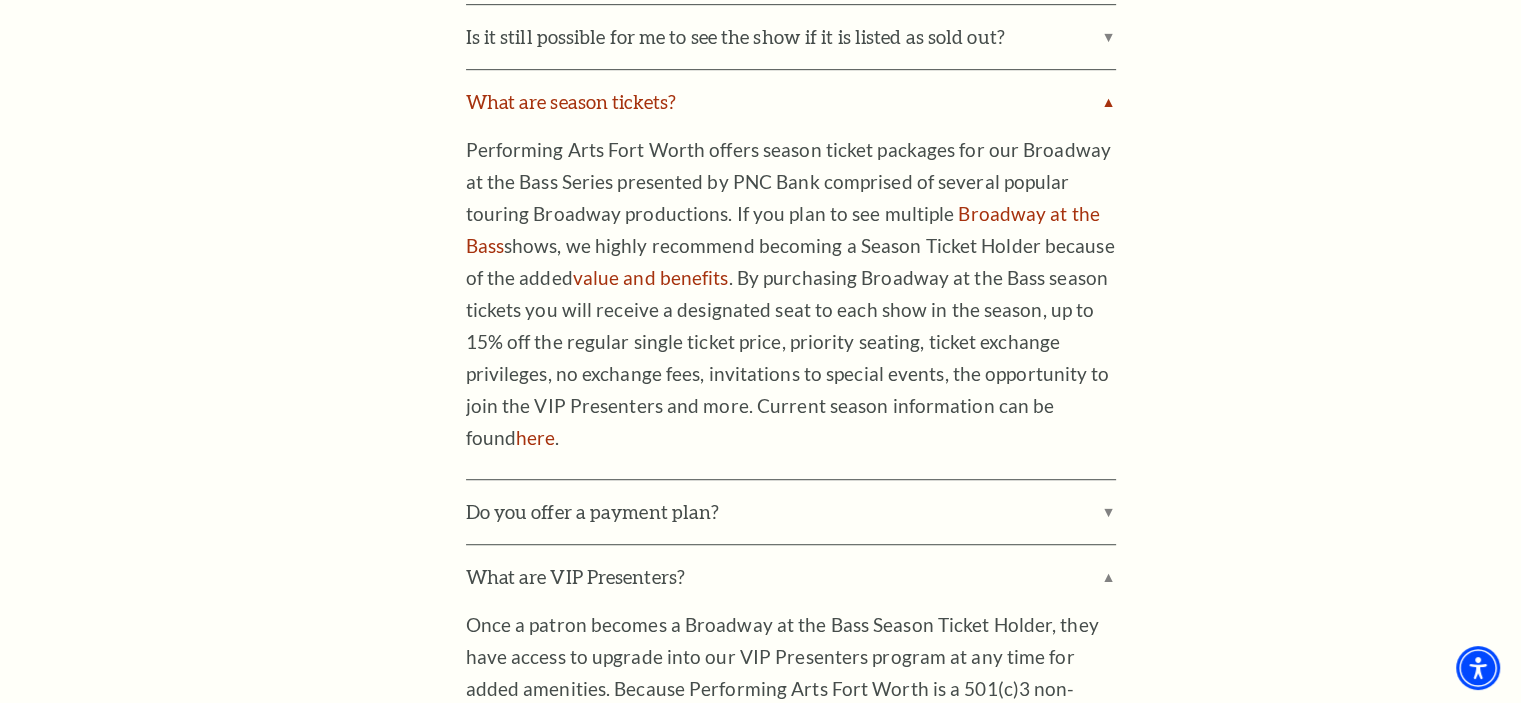 click on "What are season tickets?" at bounding box center (791, 102) 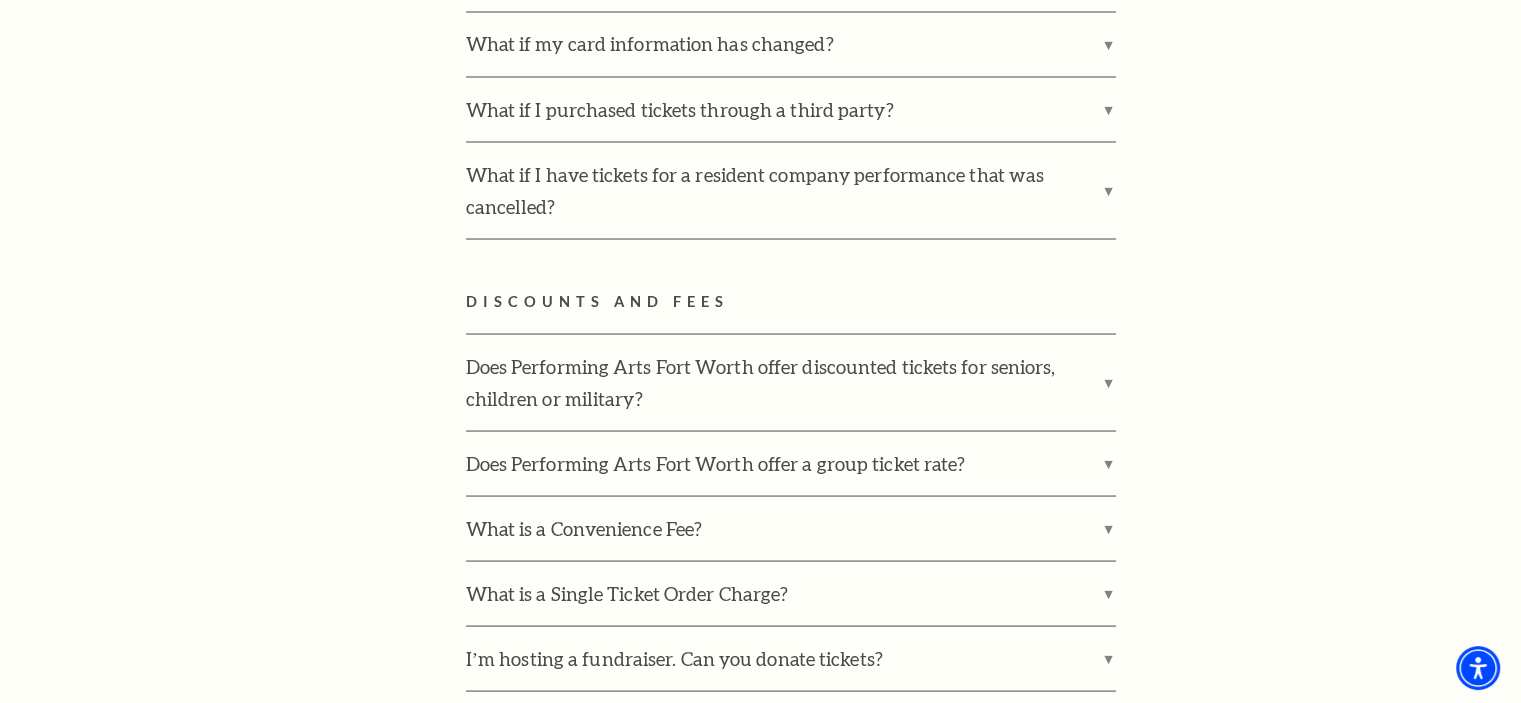 scroll, scrollTop: 3706, scrollLeft: 0, axis: vertical 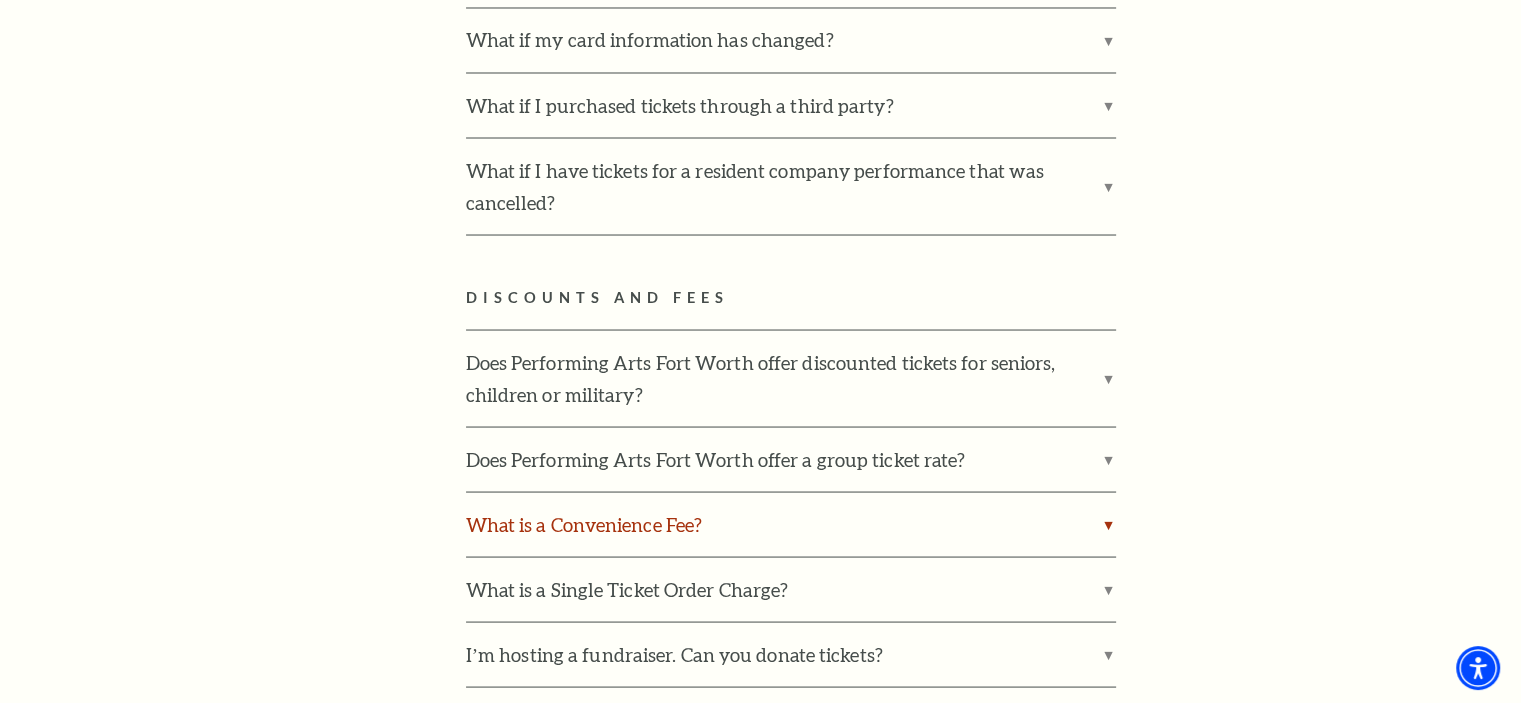 click on "What is a Convenience Fee?" at bounding box center [791, 524] 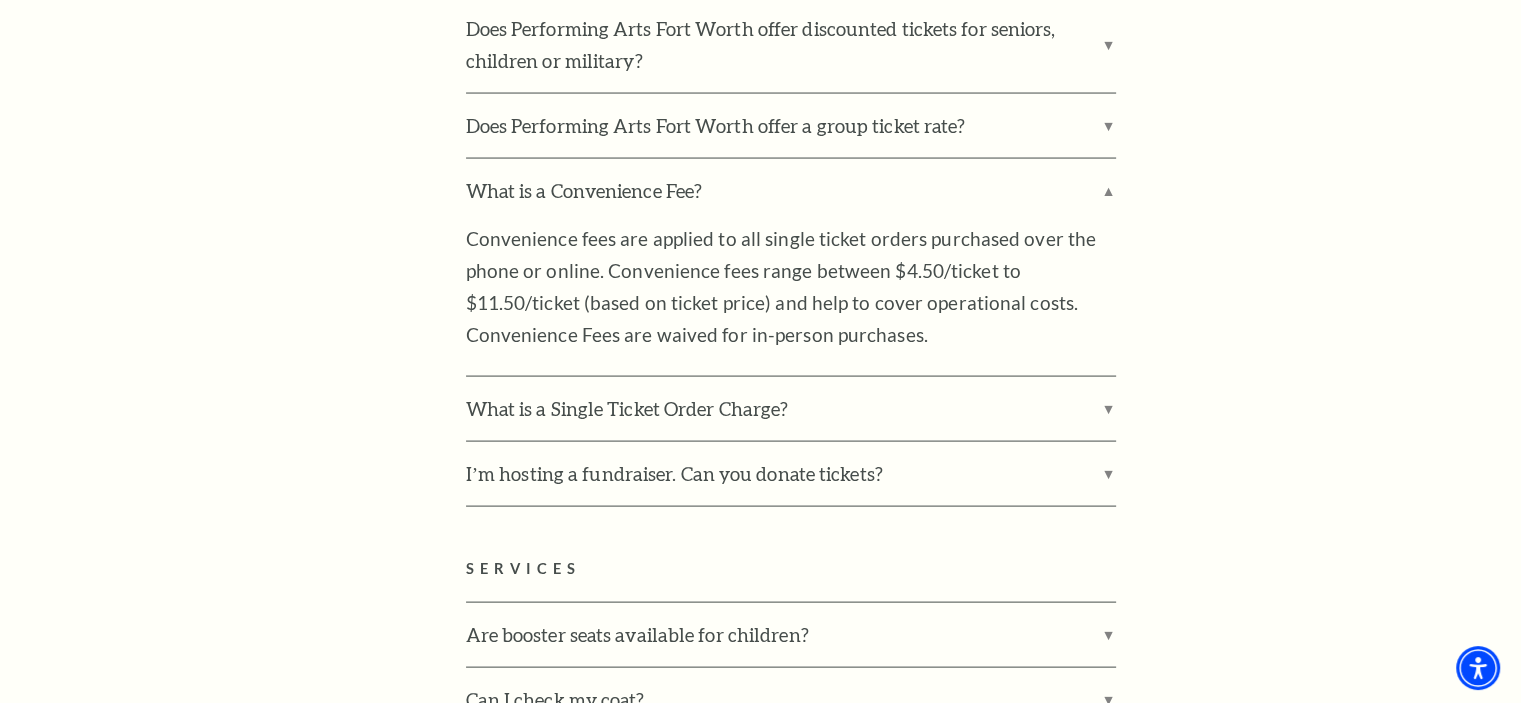 scroll, scrollTop: 4066, scrollLeft: 0, axis: vertical 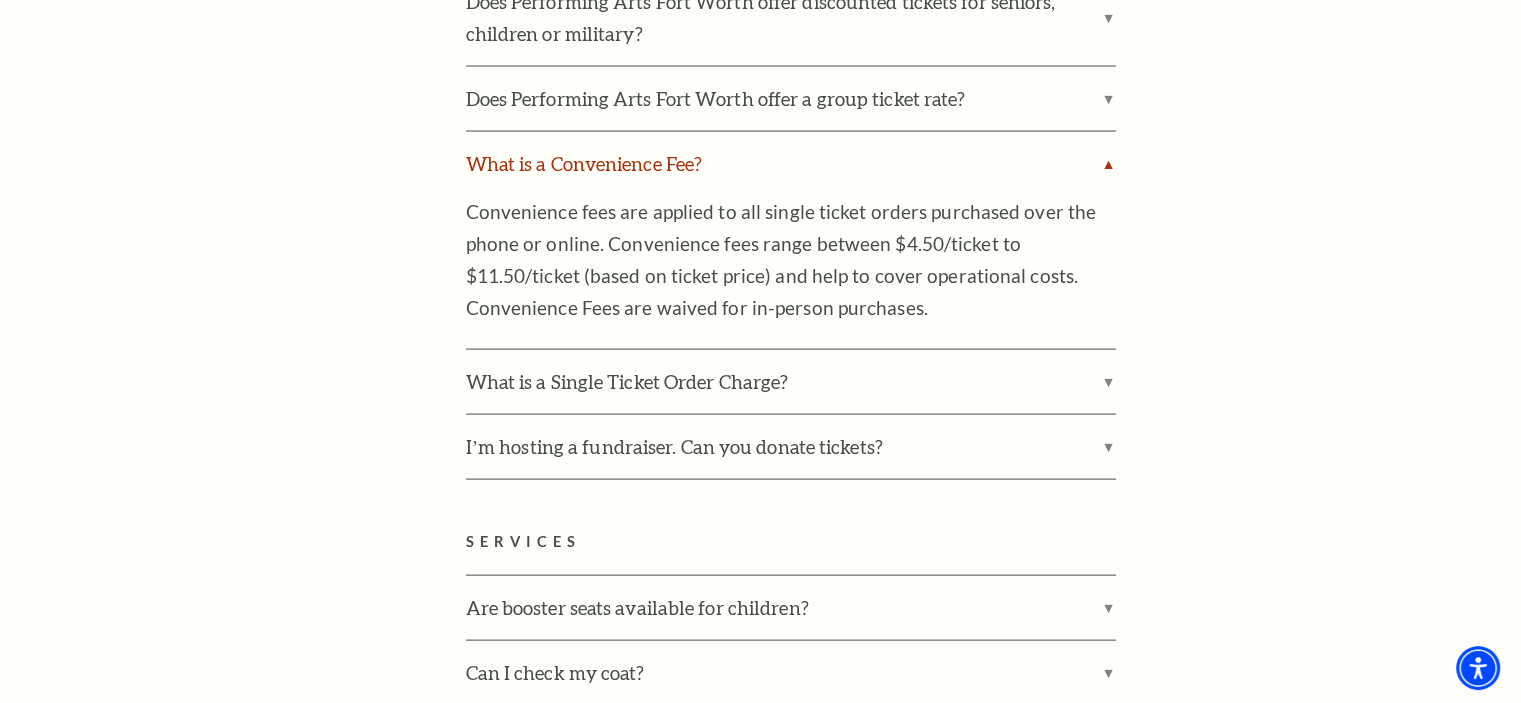 click on "What is a Convenience Fee?" at bounding box center (791, 164) 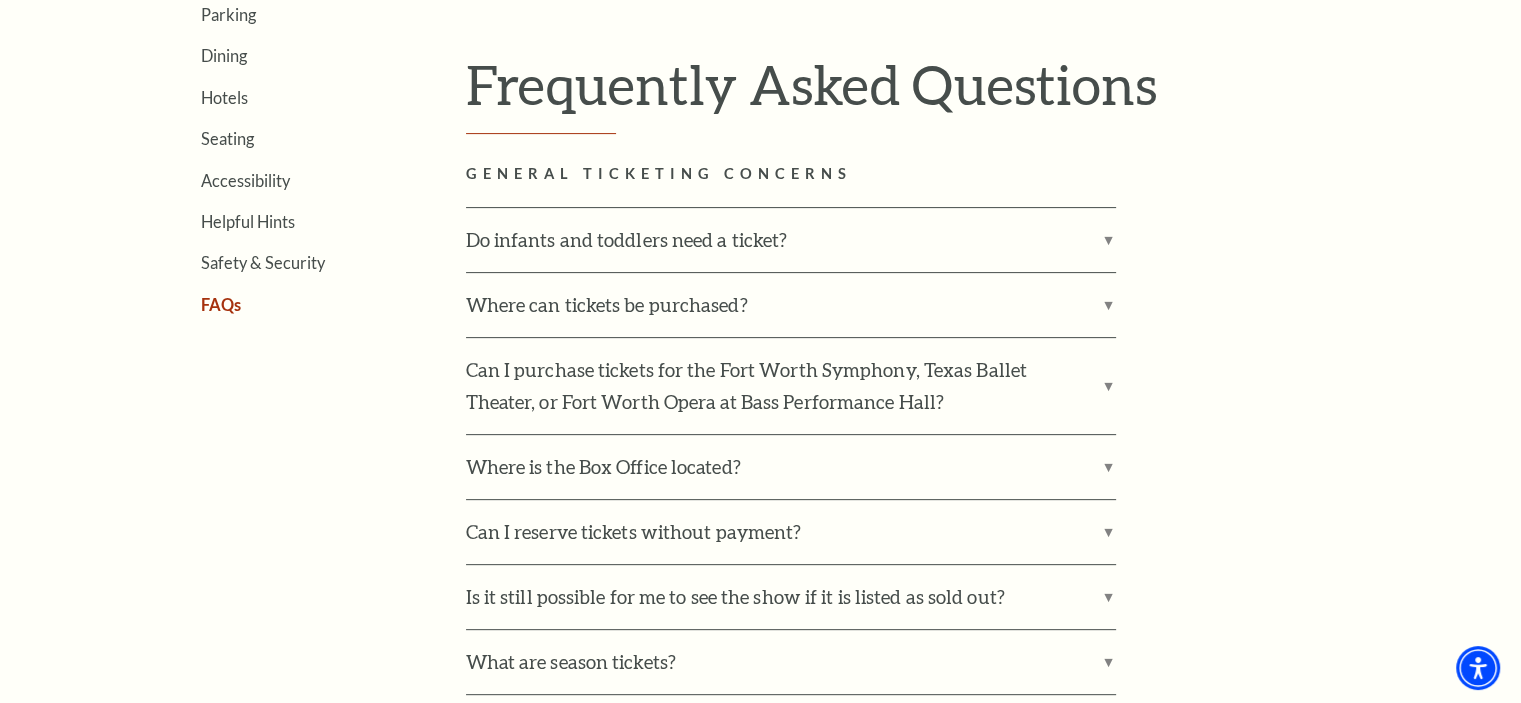 scroll, scrollTop: 0, scrollLeft: 0, axis: both 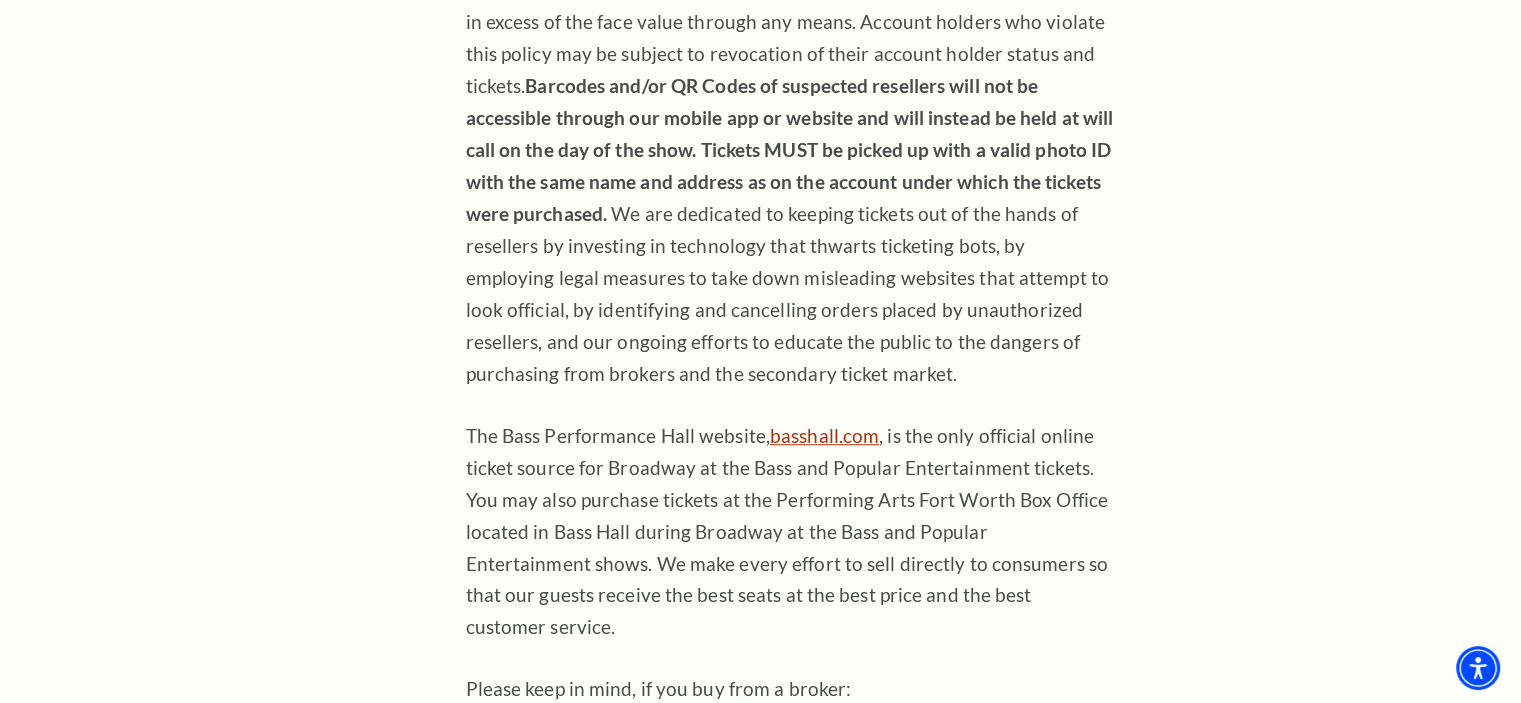 click on "basshall.com" at bounding box center [824, 435] 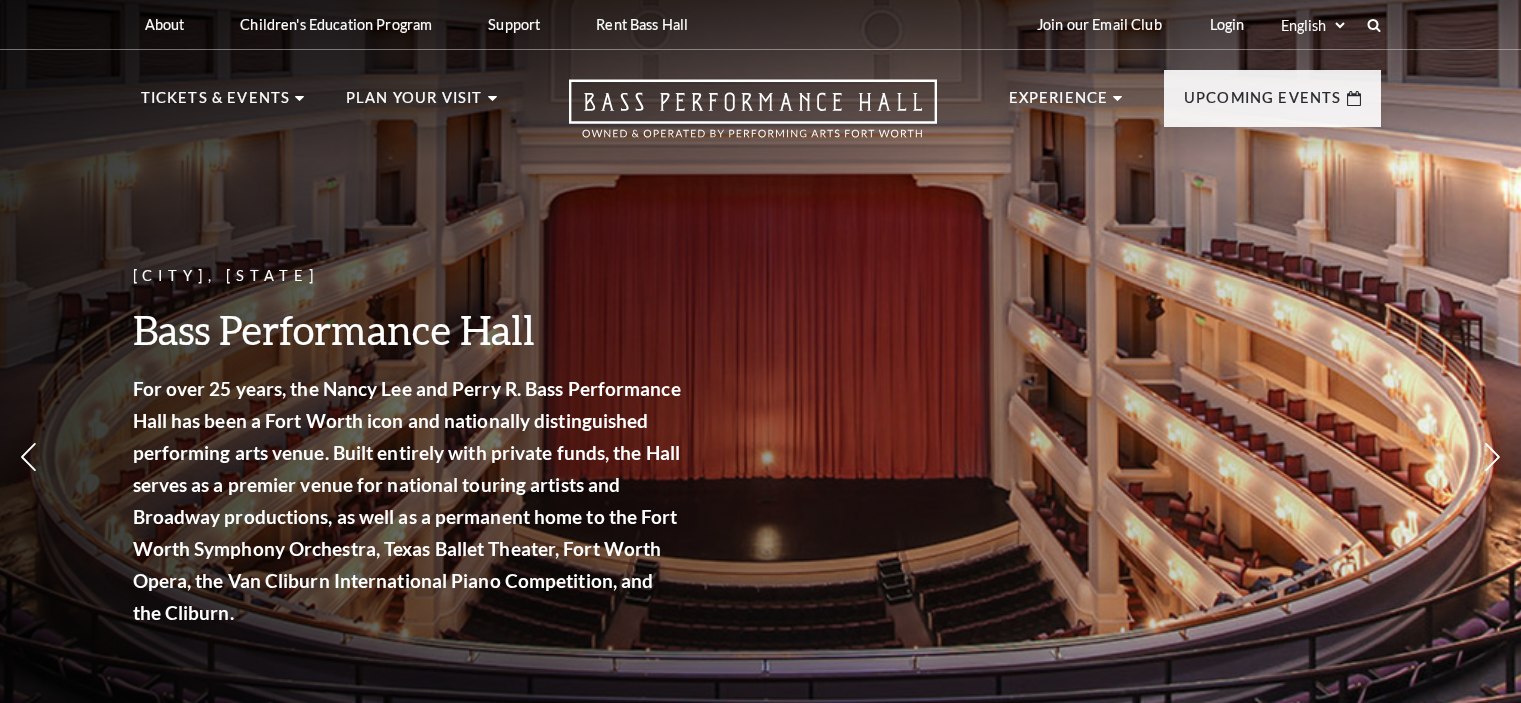 scroll, scrollTop: 0, scrollLeft: 0, axis: both 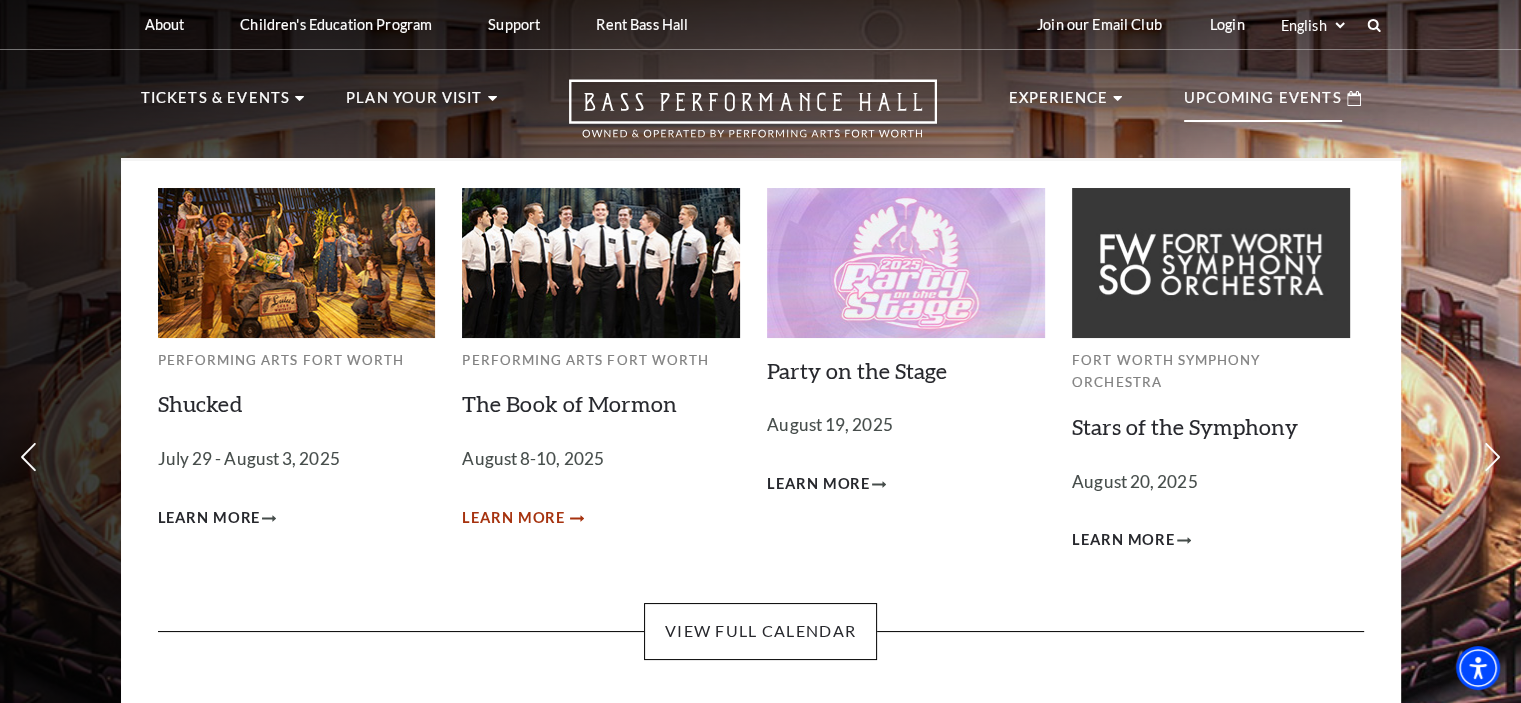 click on "Learn More" at bounding box center (513, 518) 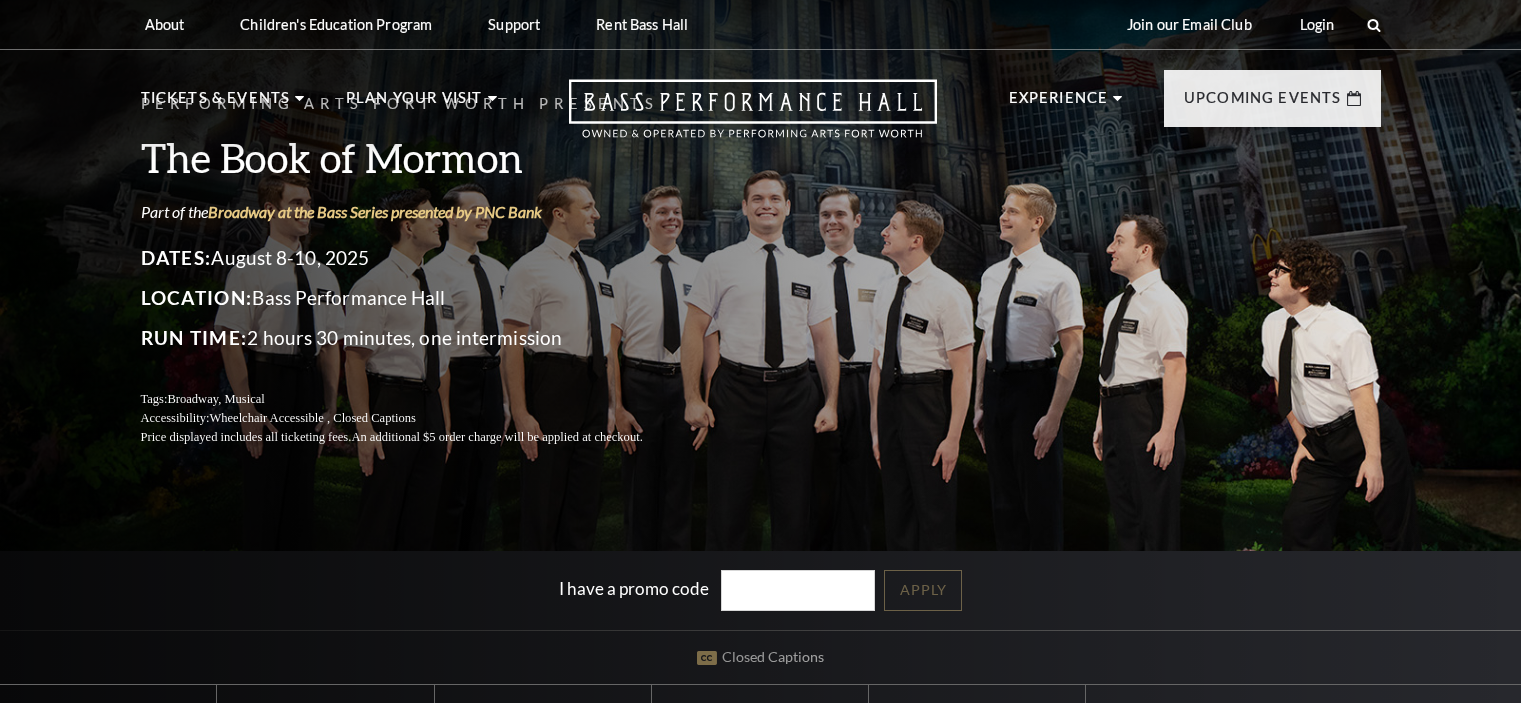 scroll, scrollTop: 0, scrollLeft: 0, axis: both 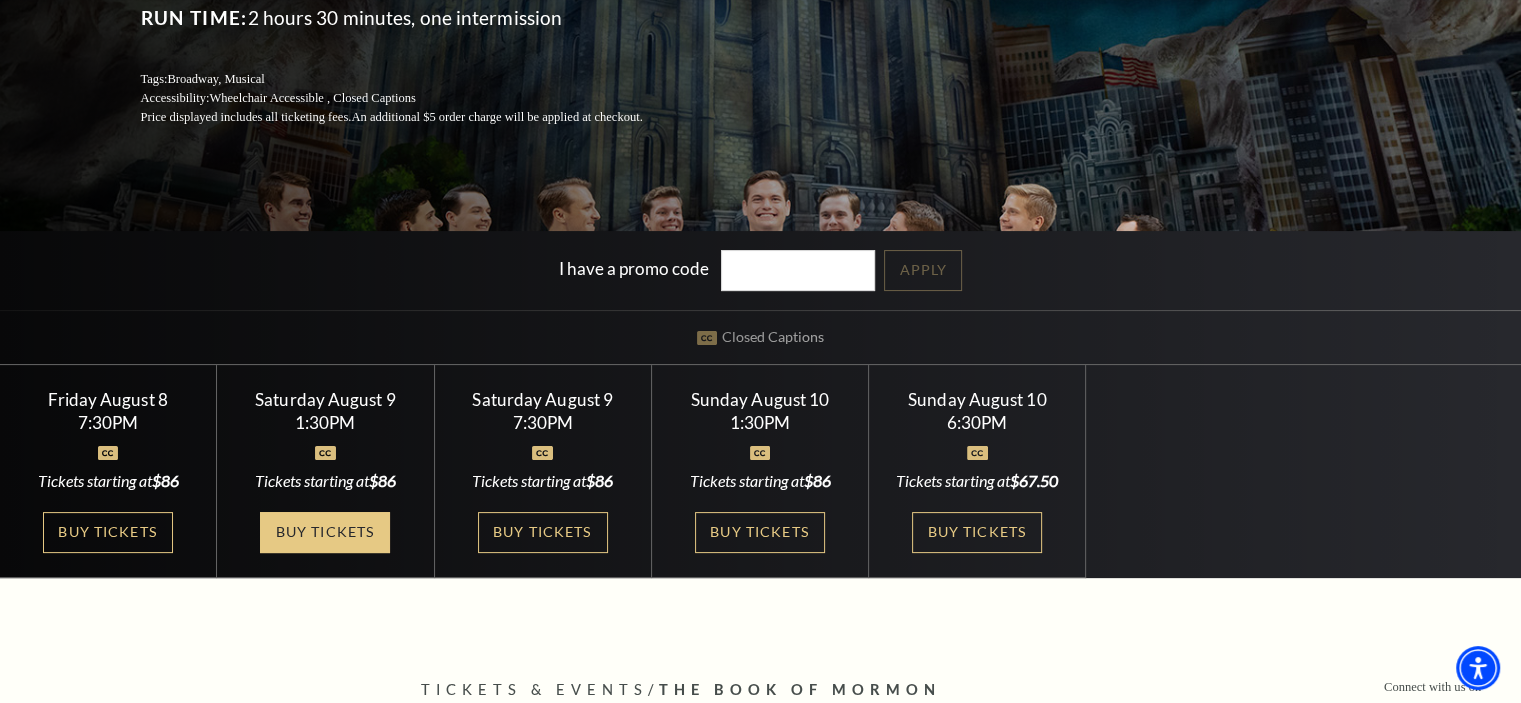 click on "Buy Tickets" at bounding box center [325, 532] 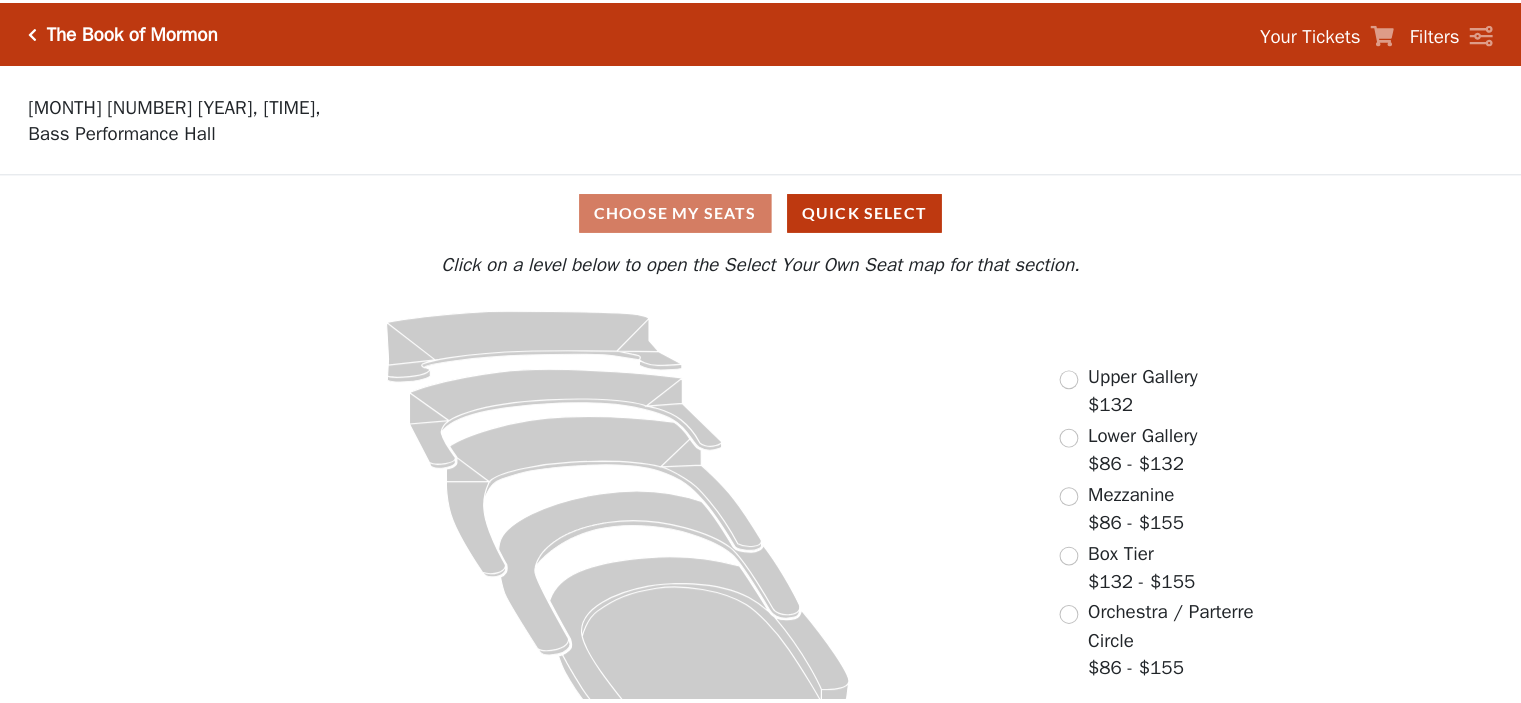 scroll, scrollTop: 0, scrollLeft: 0, axis: both 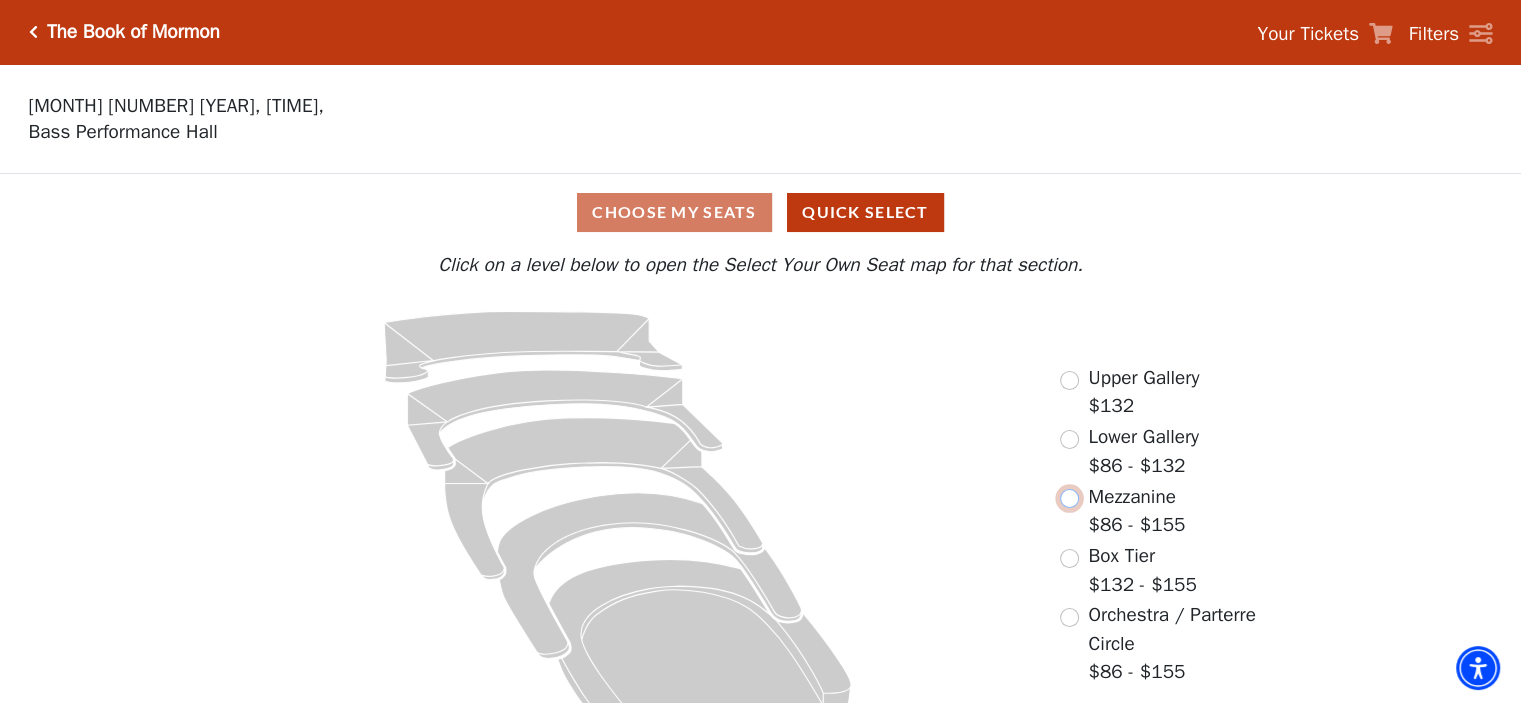 click at bounding box center (1069, 498) 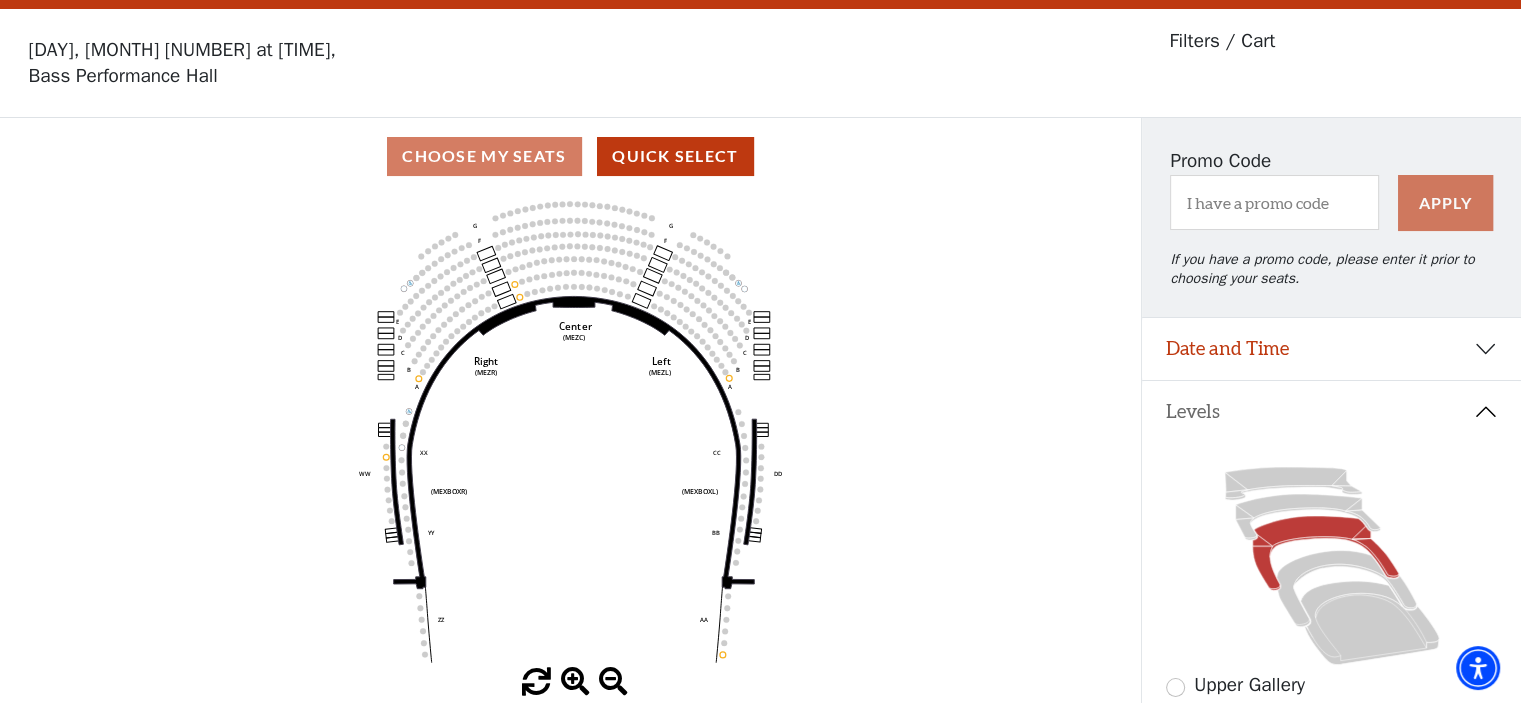 scroll, scrollTop: 92, scrollLeft: 0, axis: vertical 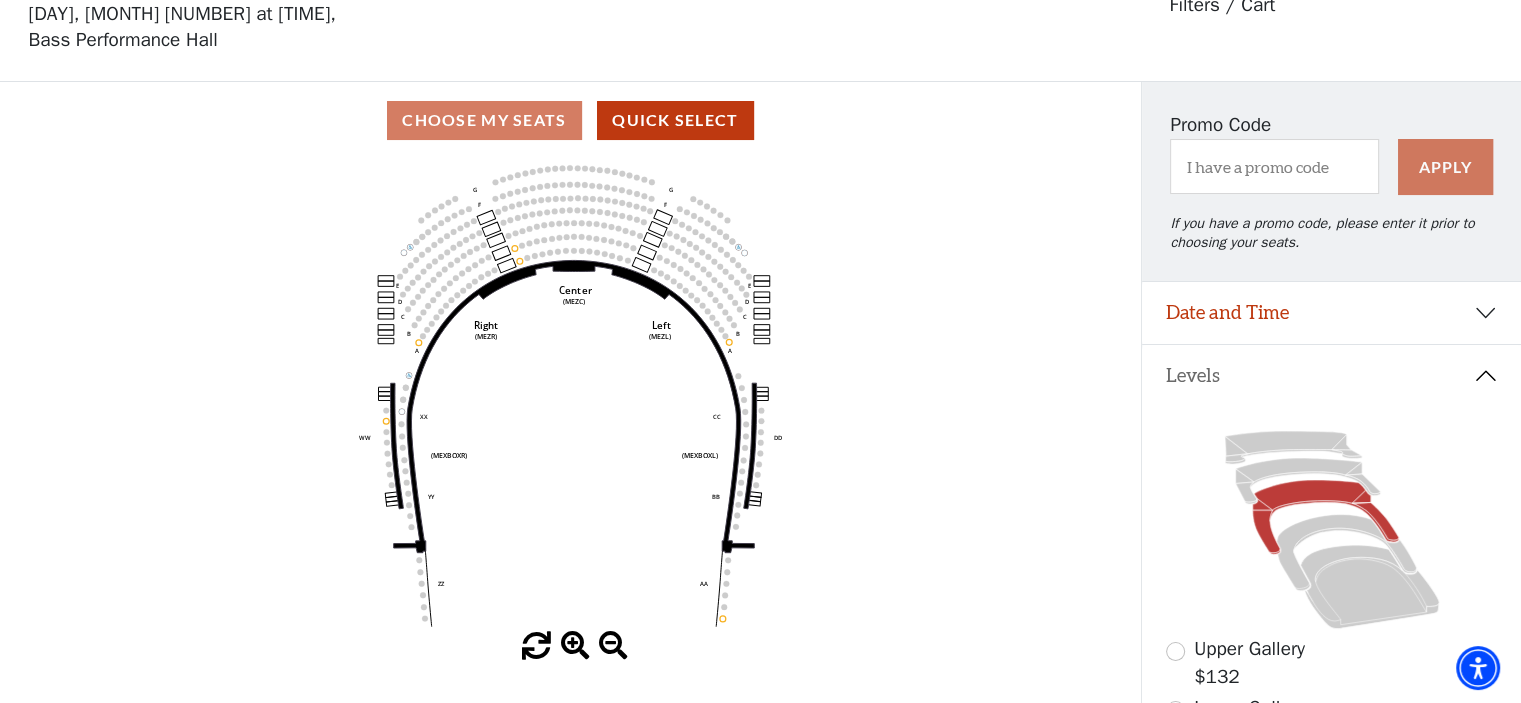 click at bounding box center [575, 646] 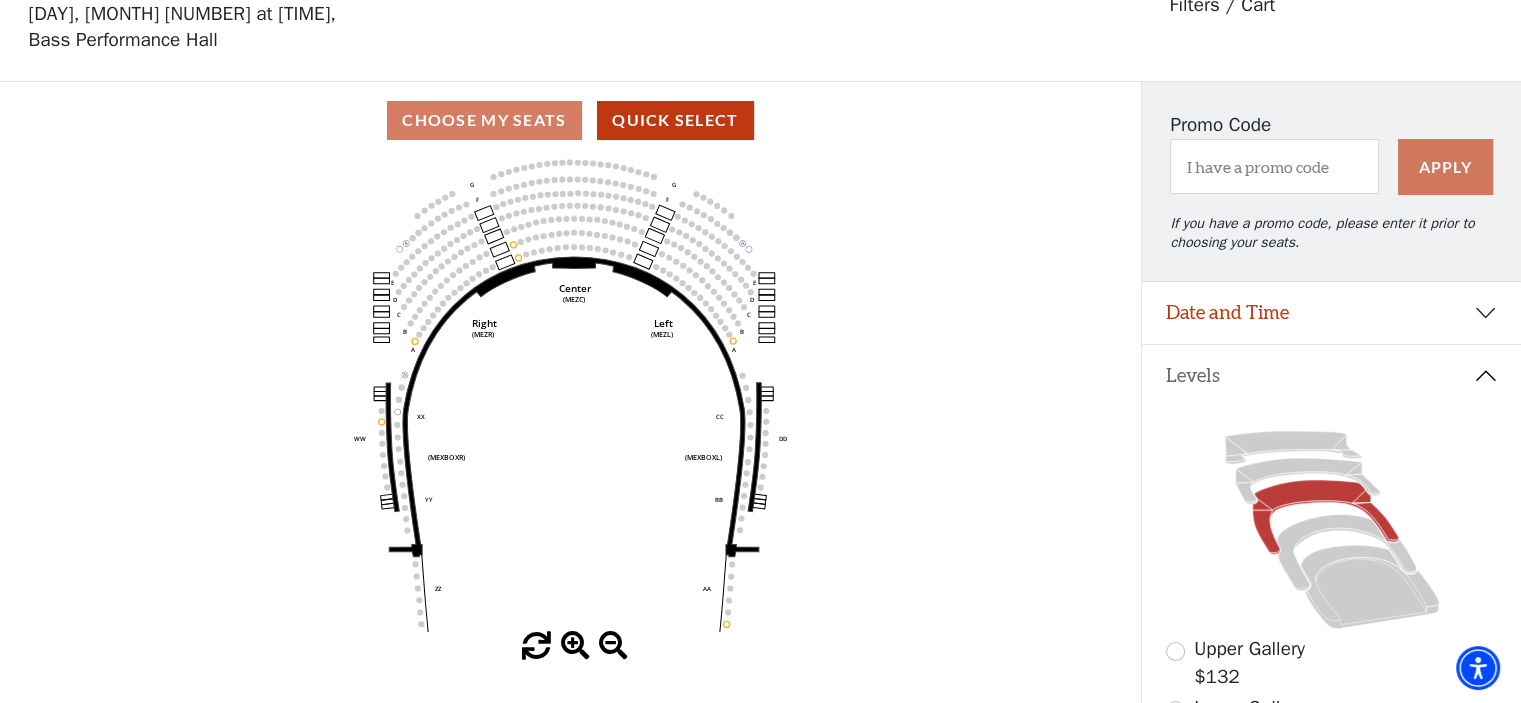 click at bounding box center (575, 646) 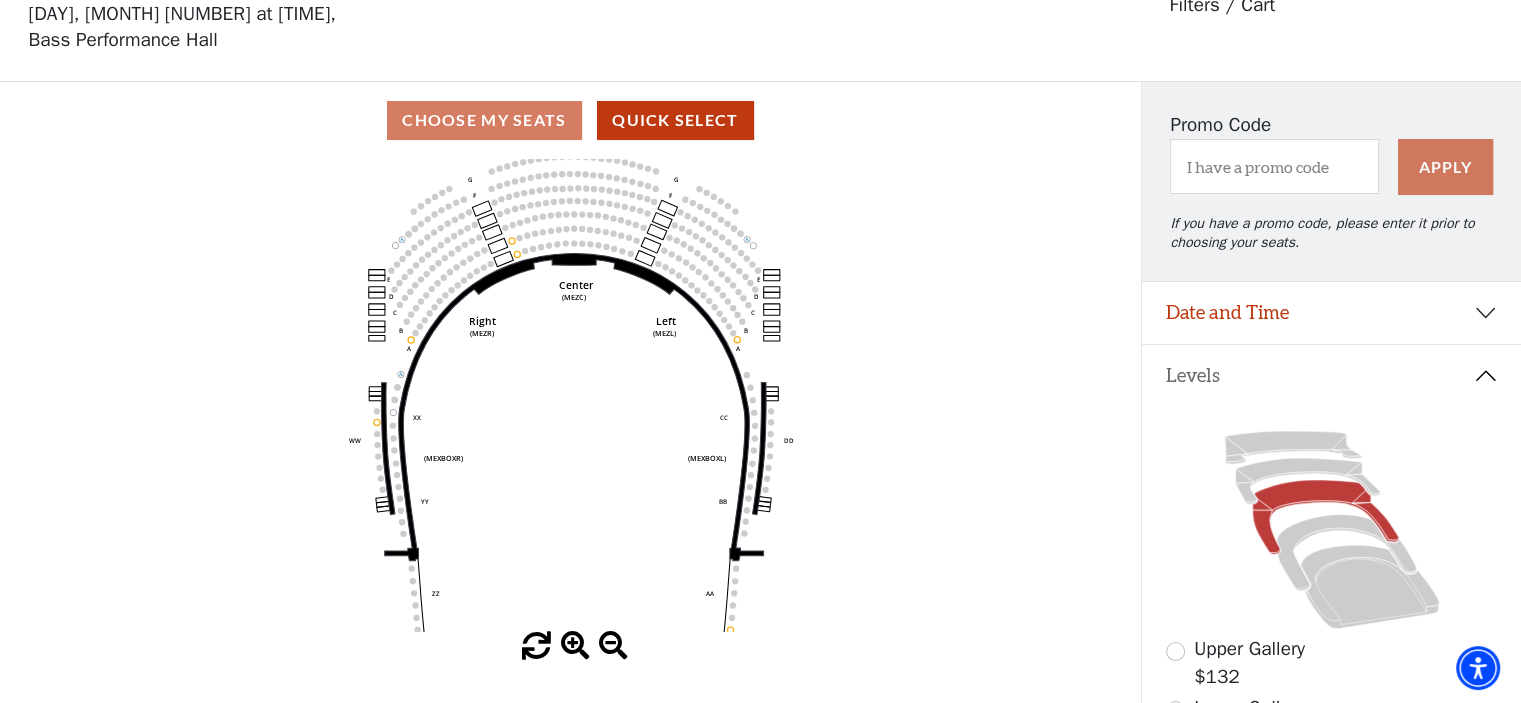 click at bounding box center [575, 646] 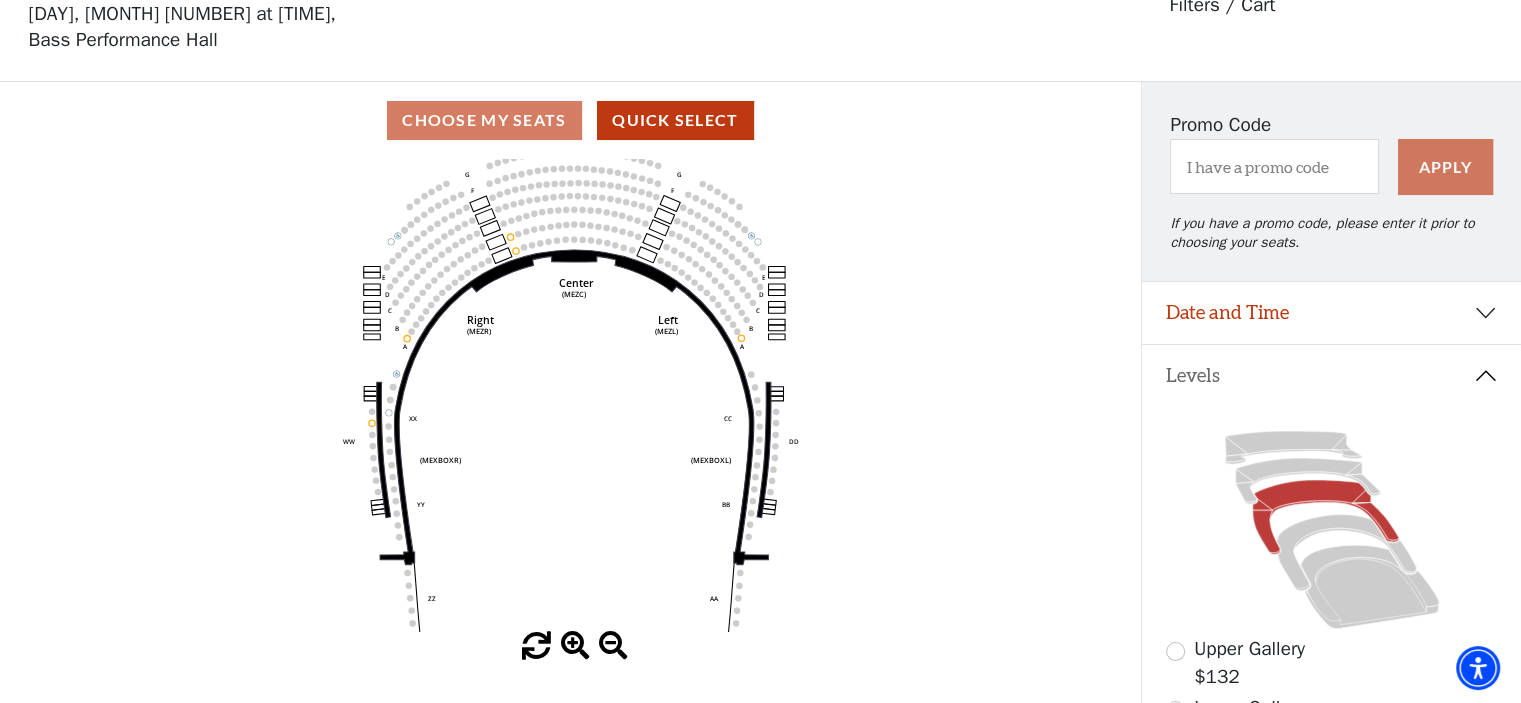 click at bounding box center (575, 646) 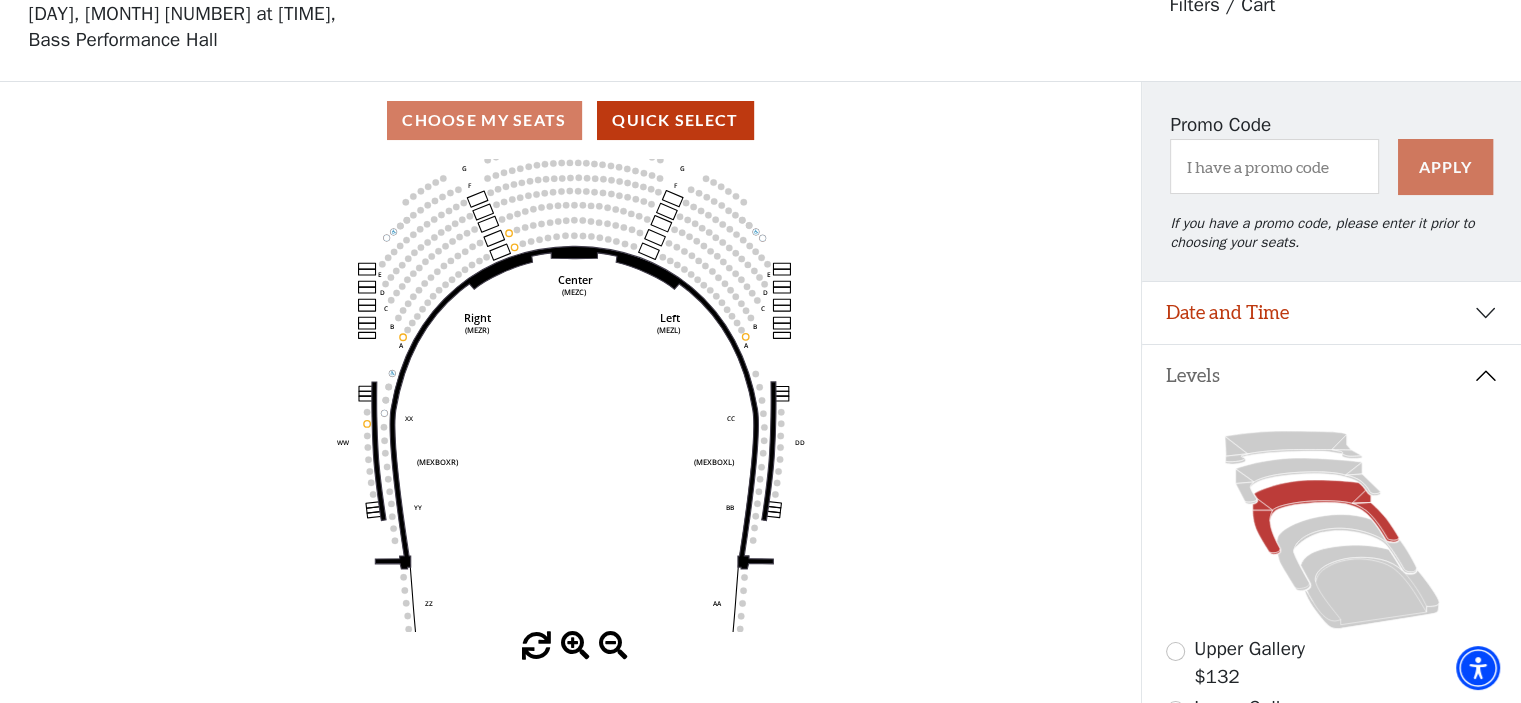 click at bounding box center [575, 646] 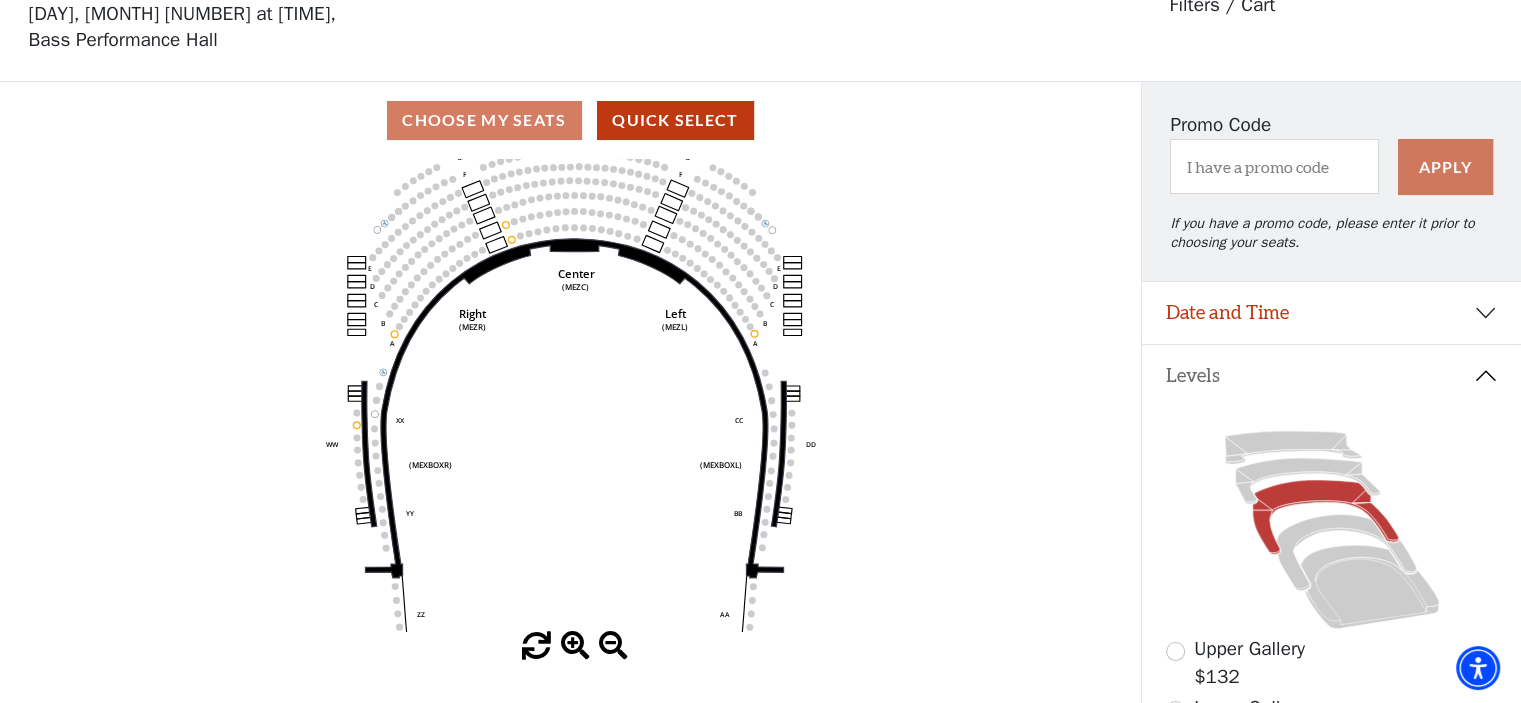 click at bounding box center (575, 646) 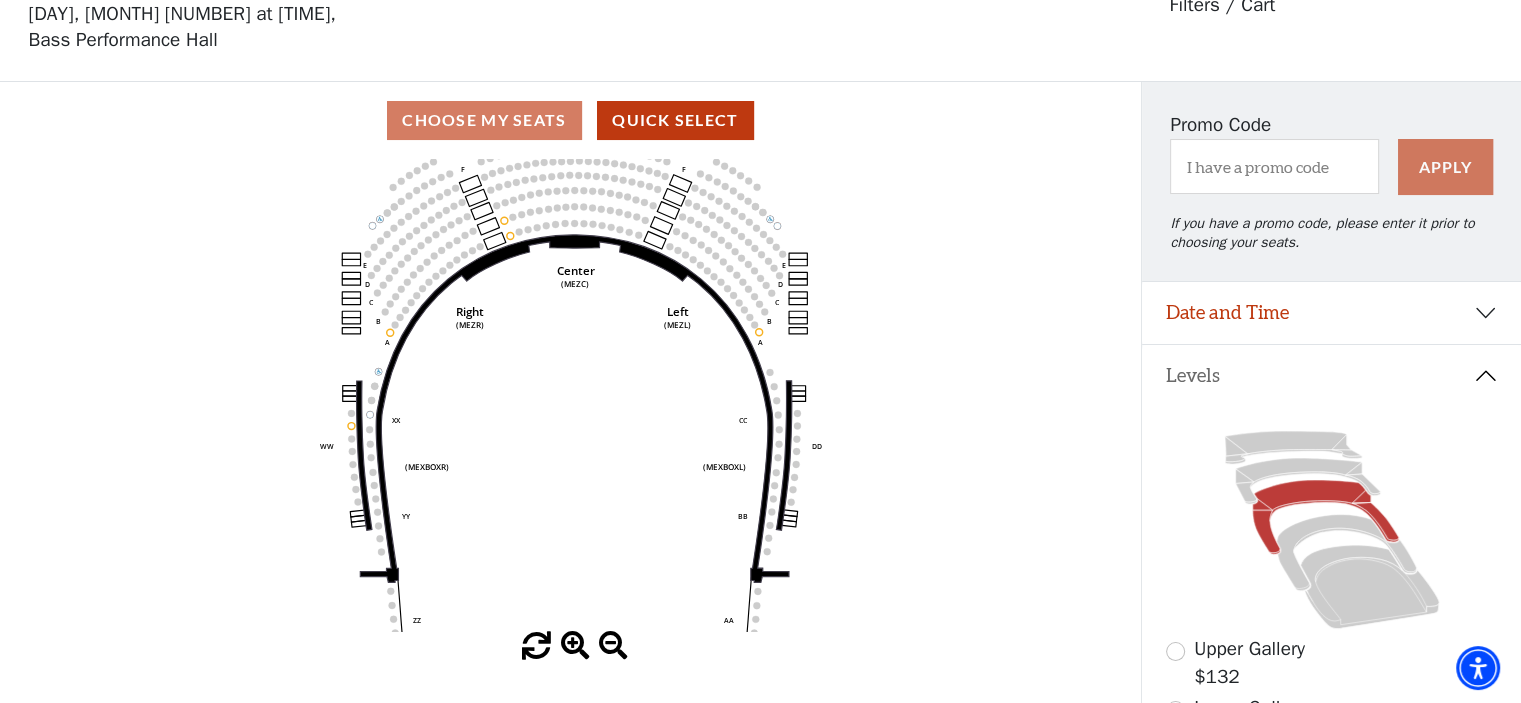 click at bounding box center [575, 646] 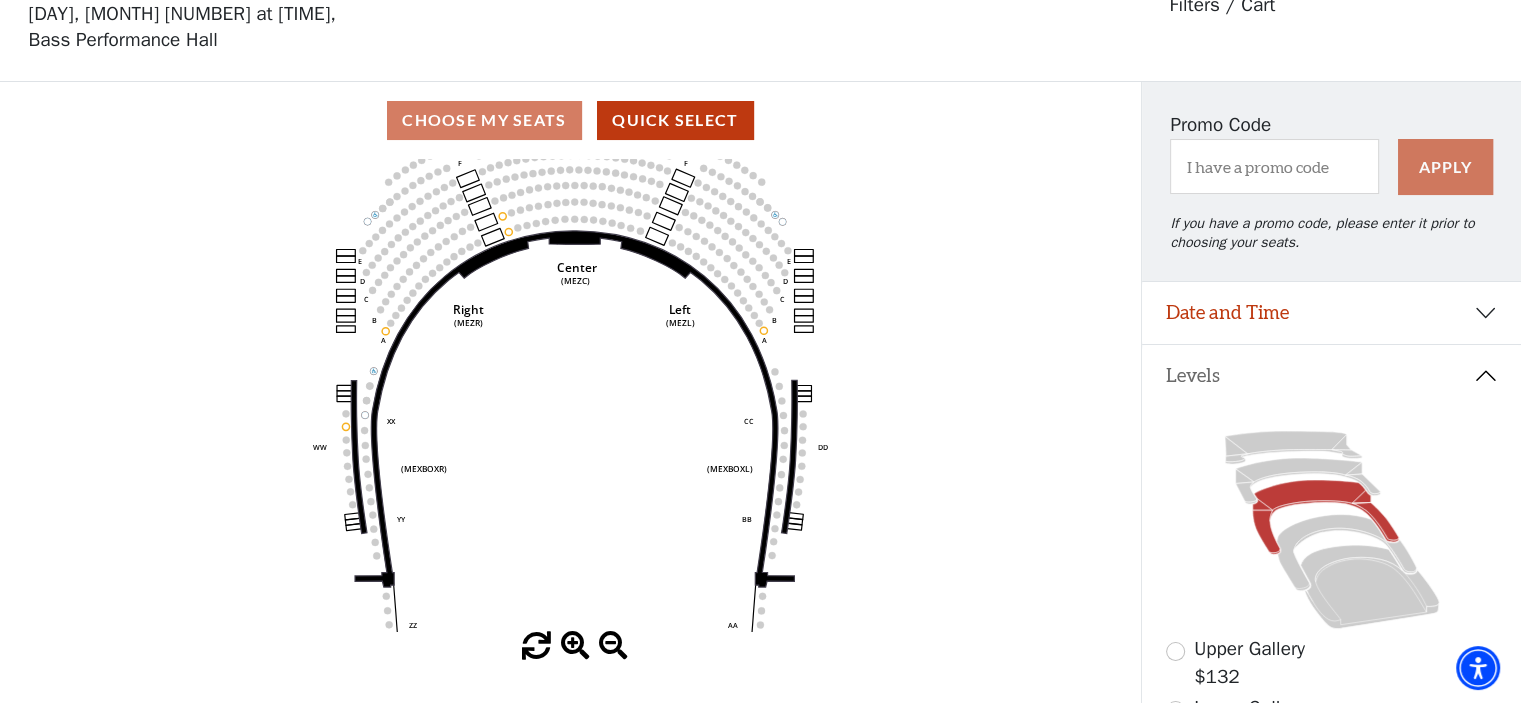 click at bounding box center (575, 646) 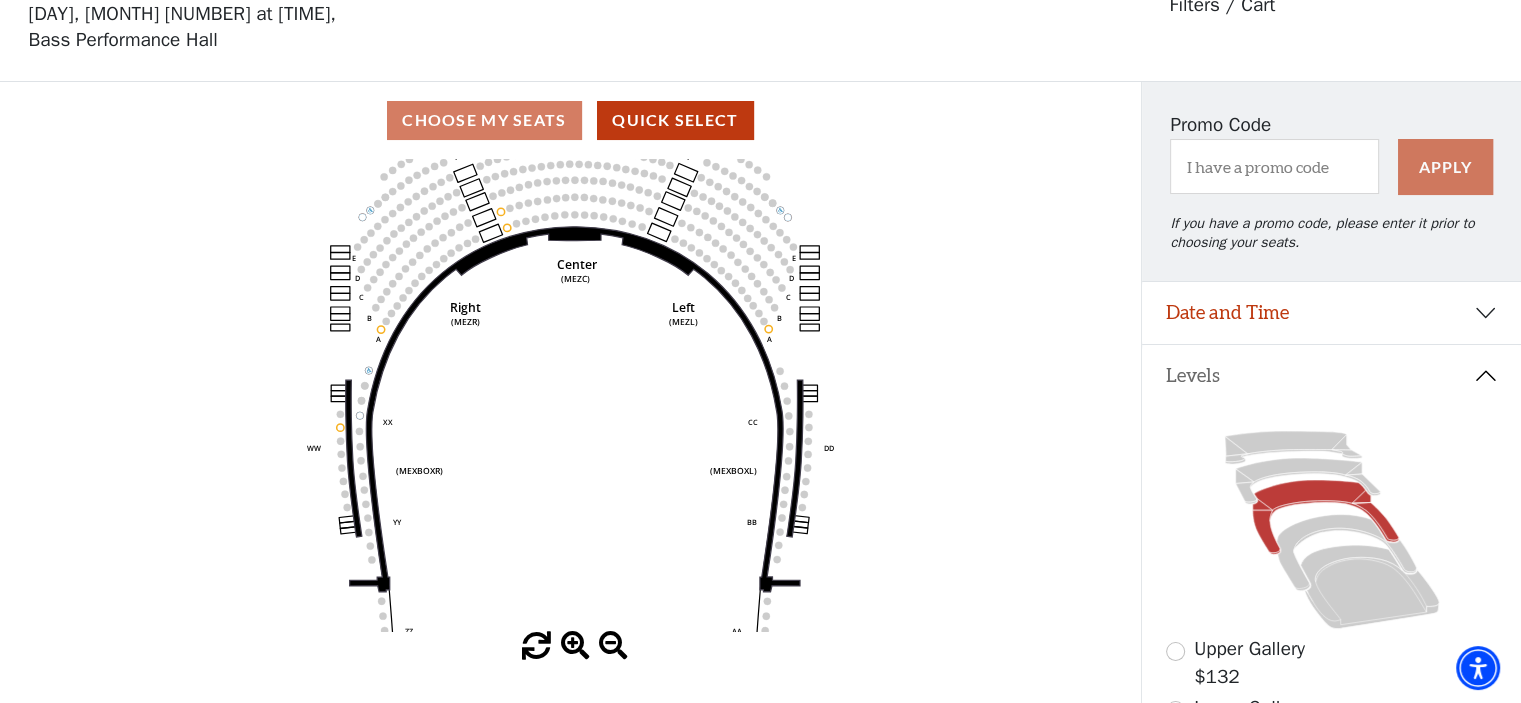 click at bounding box center (575, 646) 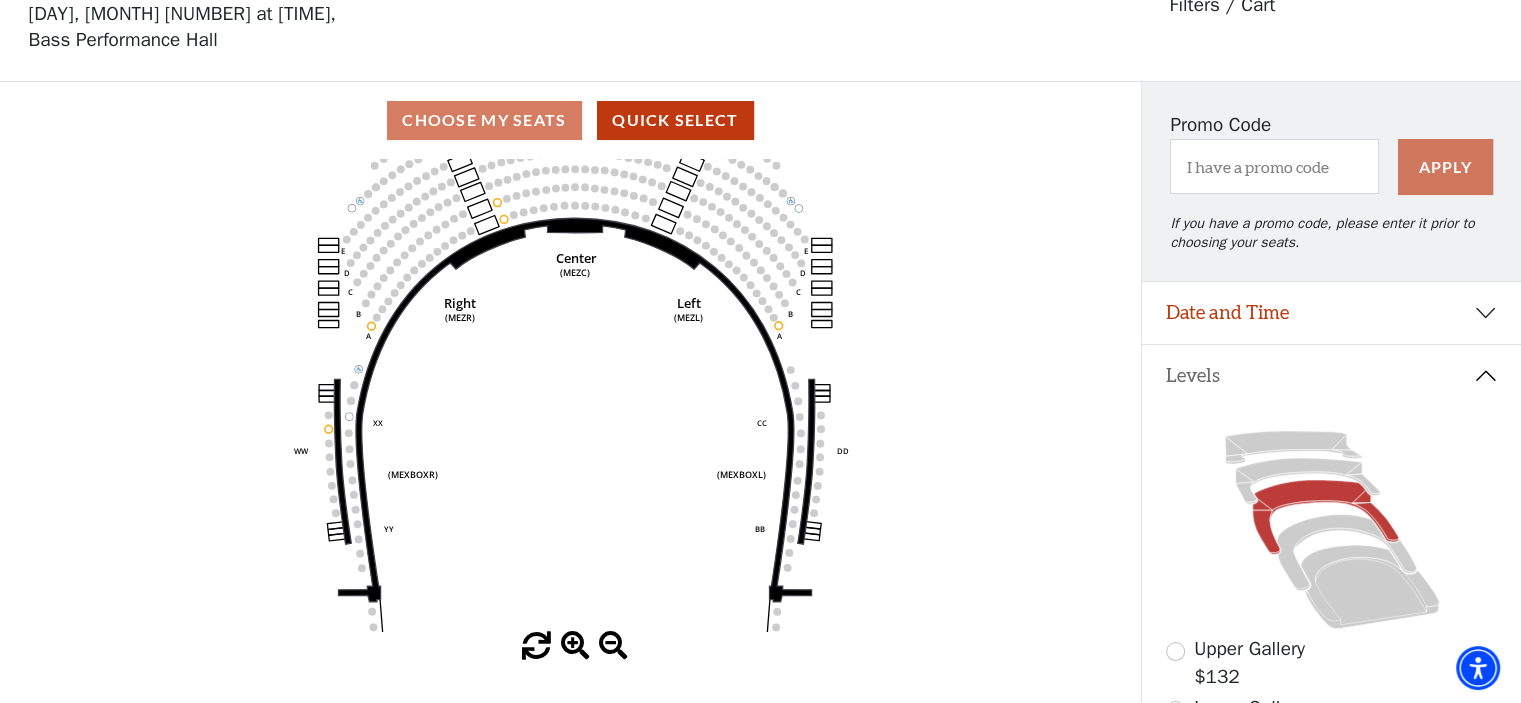 click at bounding box center (575, 646) 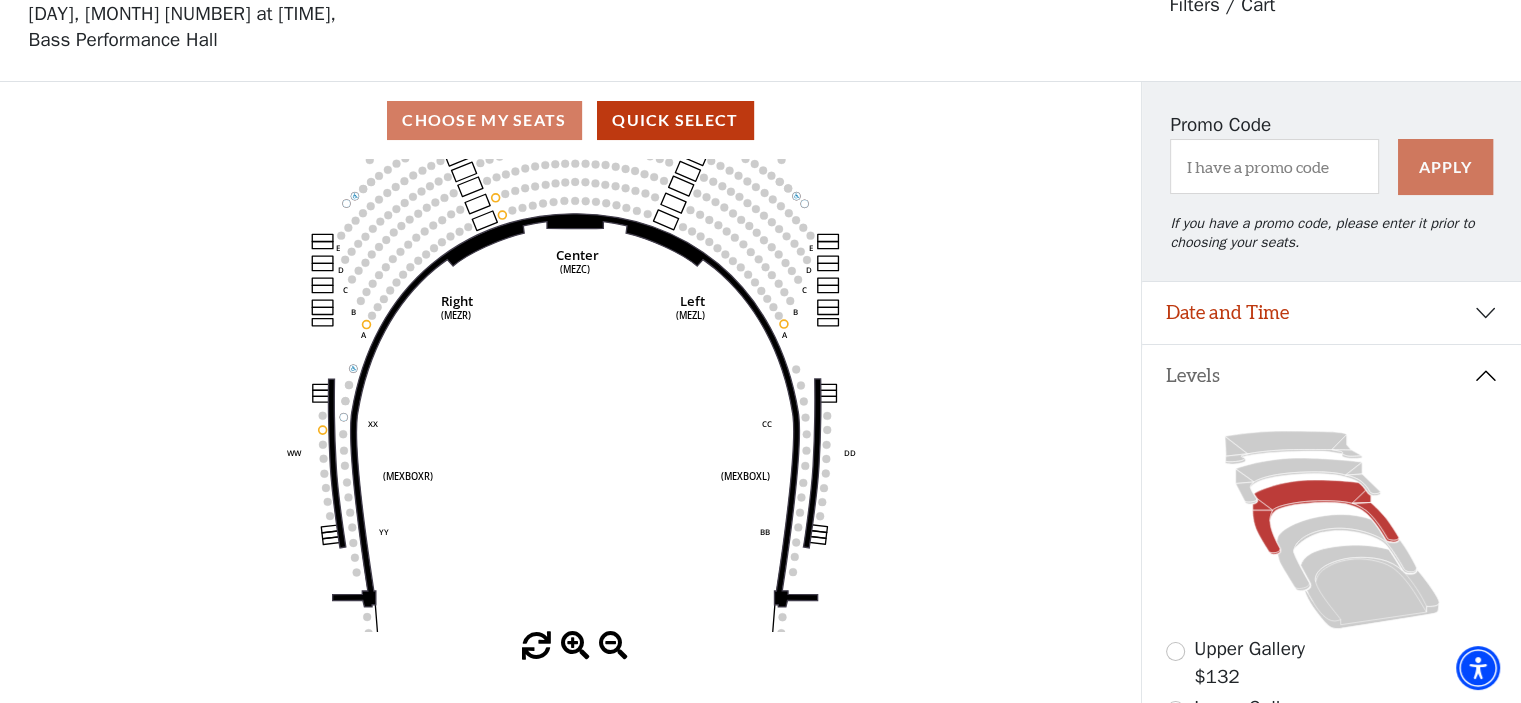 click at bounding box center (575, 646) 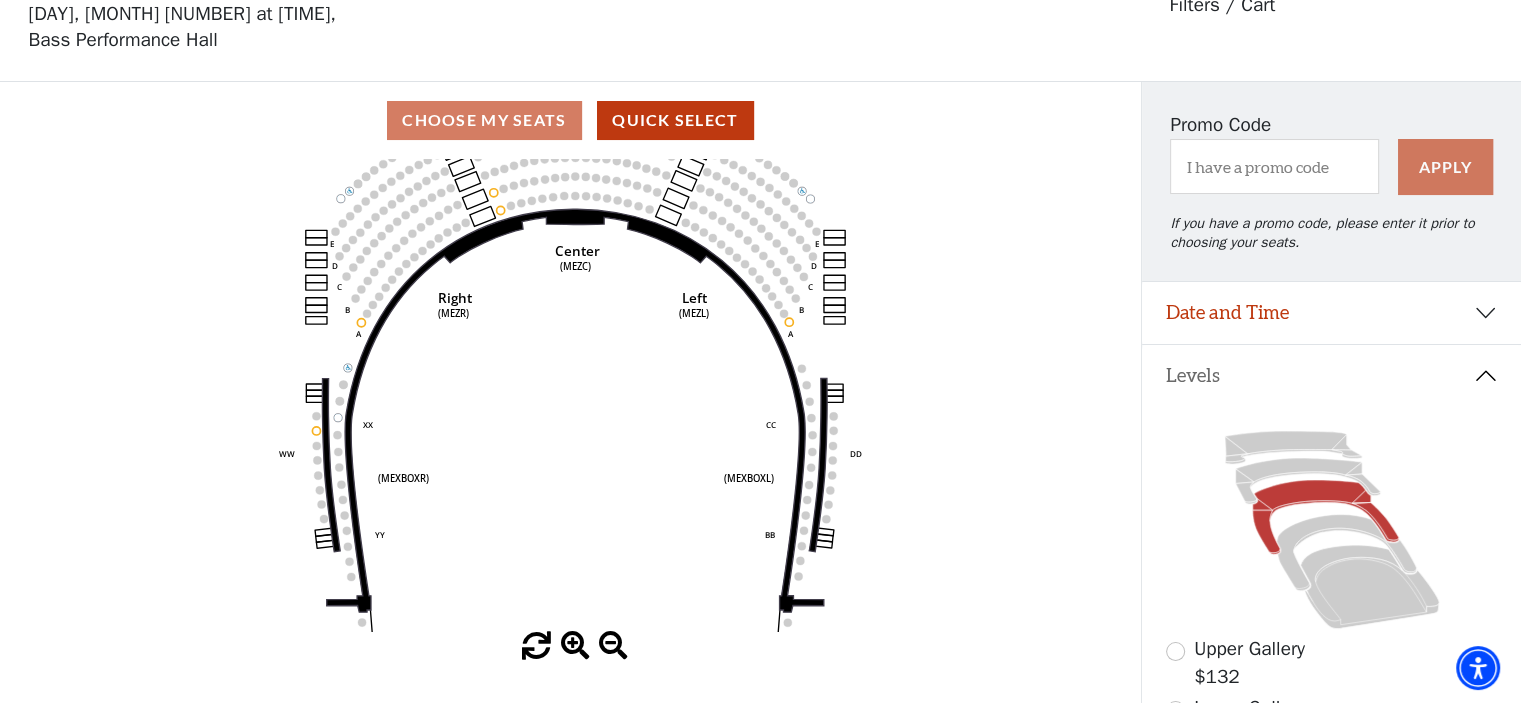 click at bounding box center [575, 646] 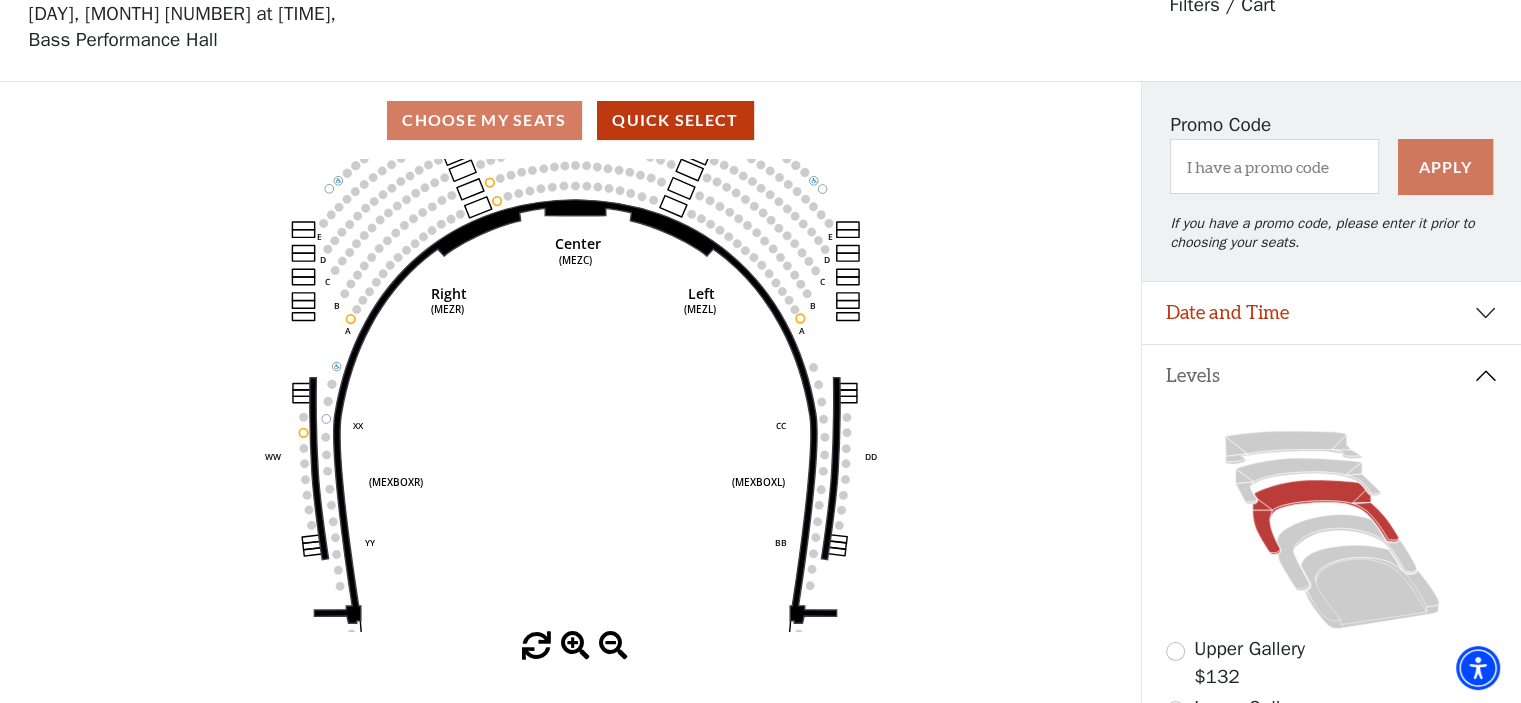click at bounding box center [575, 646] 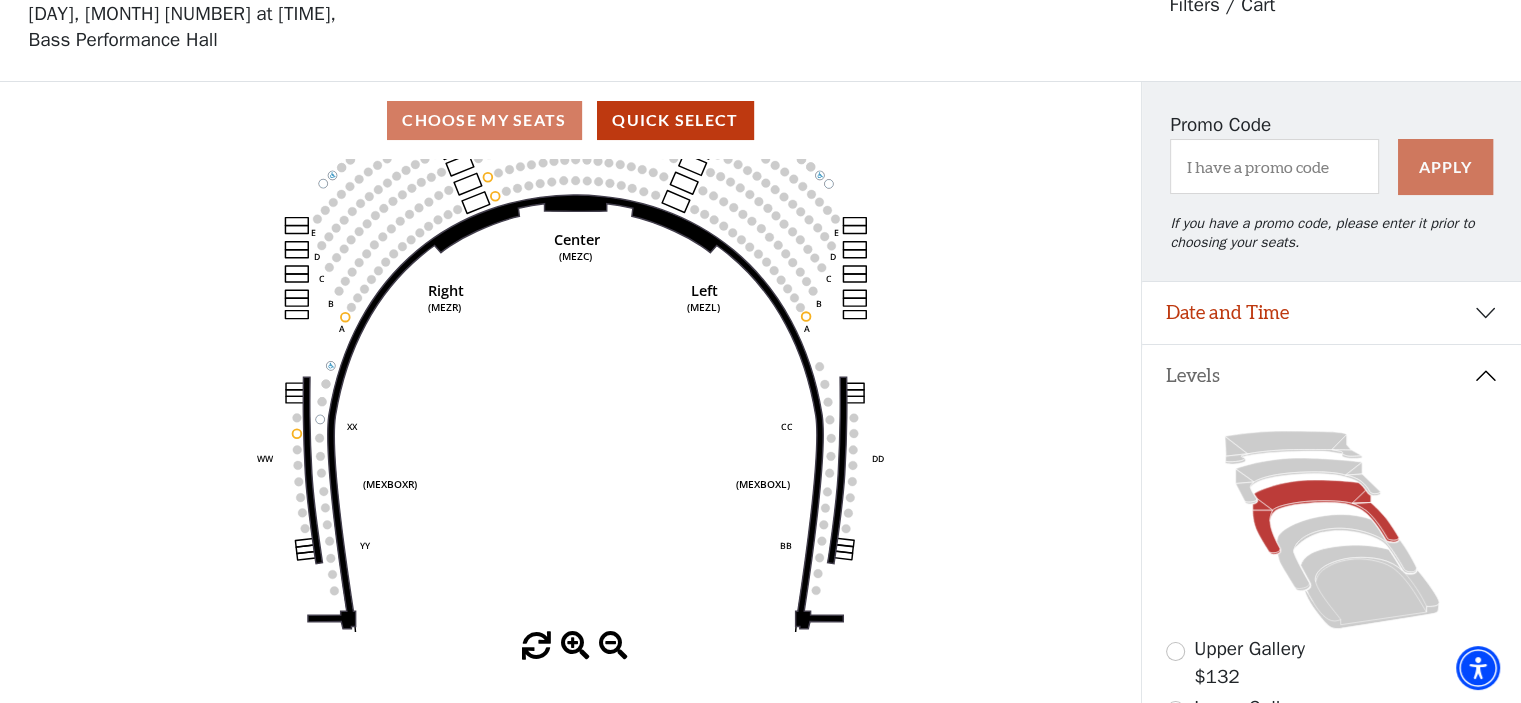 click at bounding box center (575, 646) 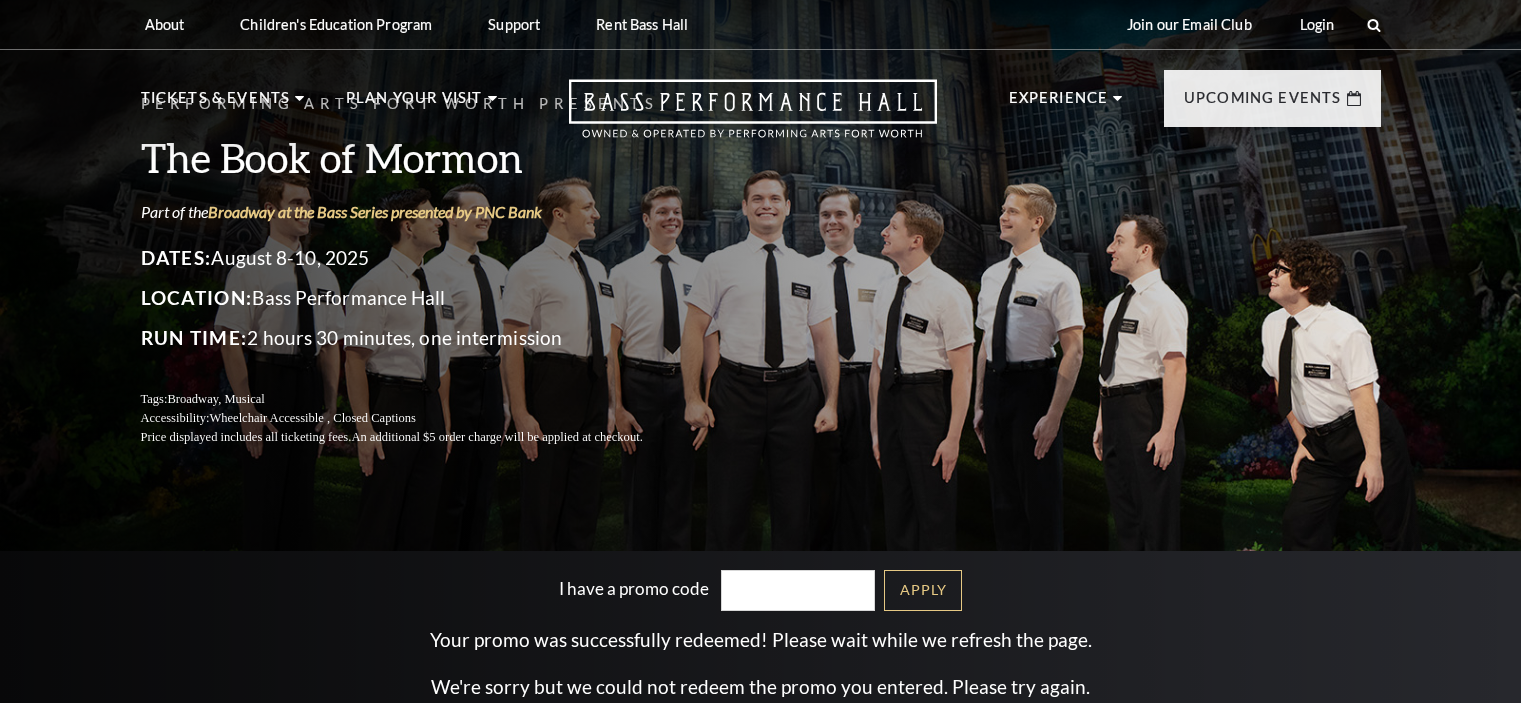 scroll, scrollTop: 320, scrollLeft: 0, axis: vertical 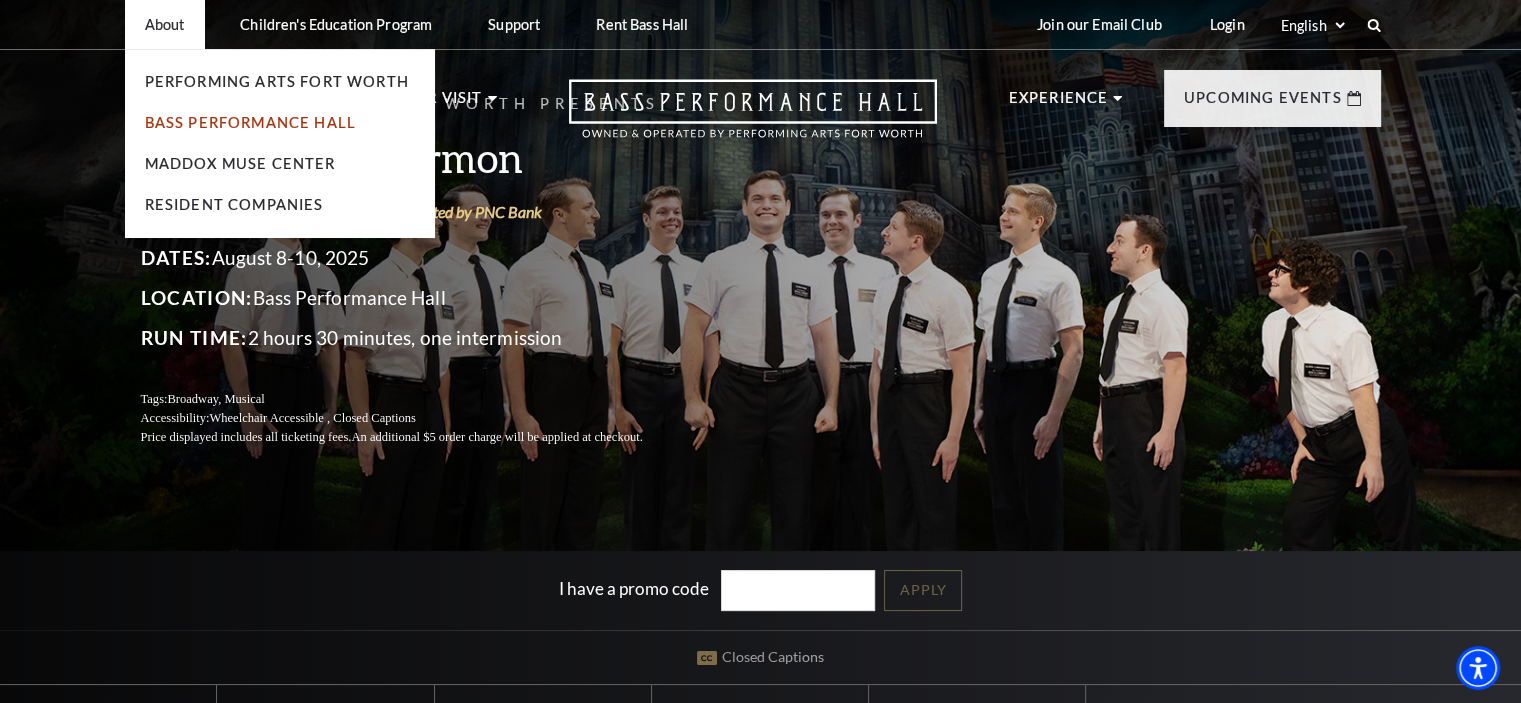 click on "Bass Performance Hall" at bounding box center (251, 122) 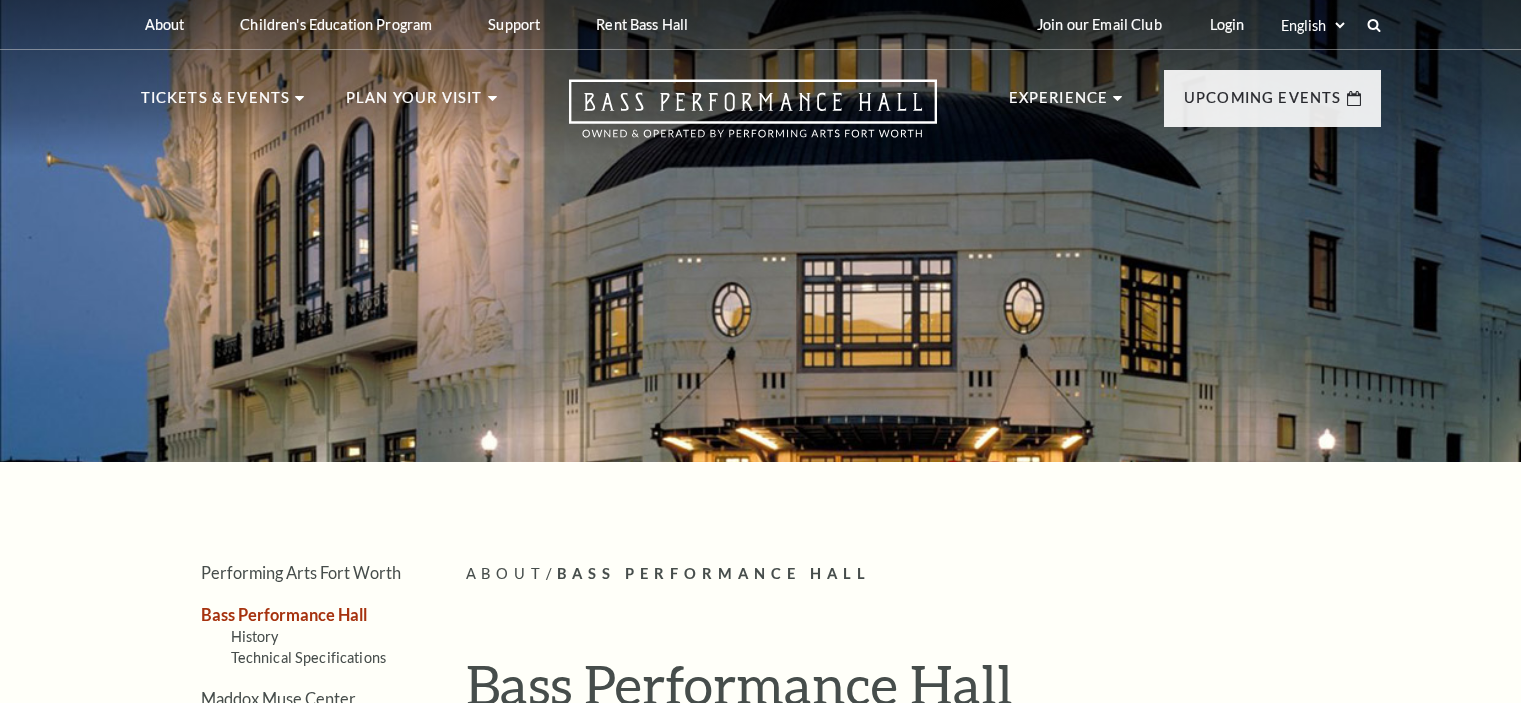 scroll, scrollTop: 0, scrollLeft: 0, axis: both 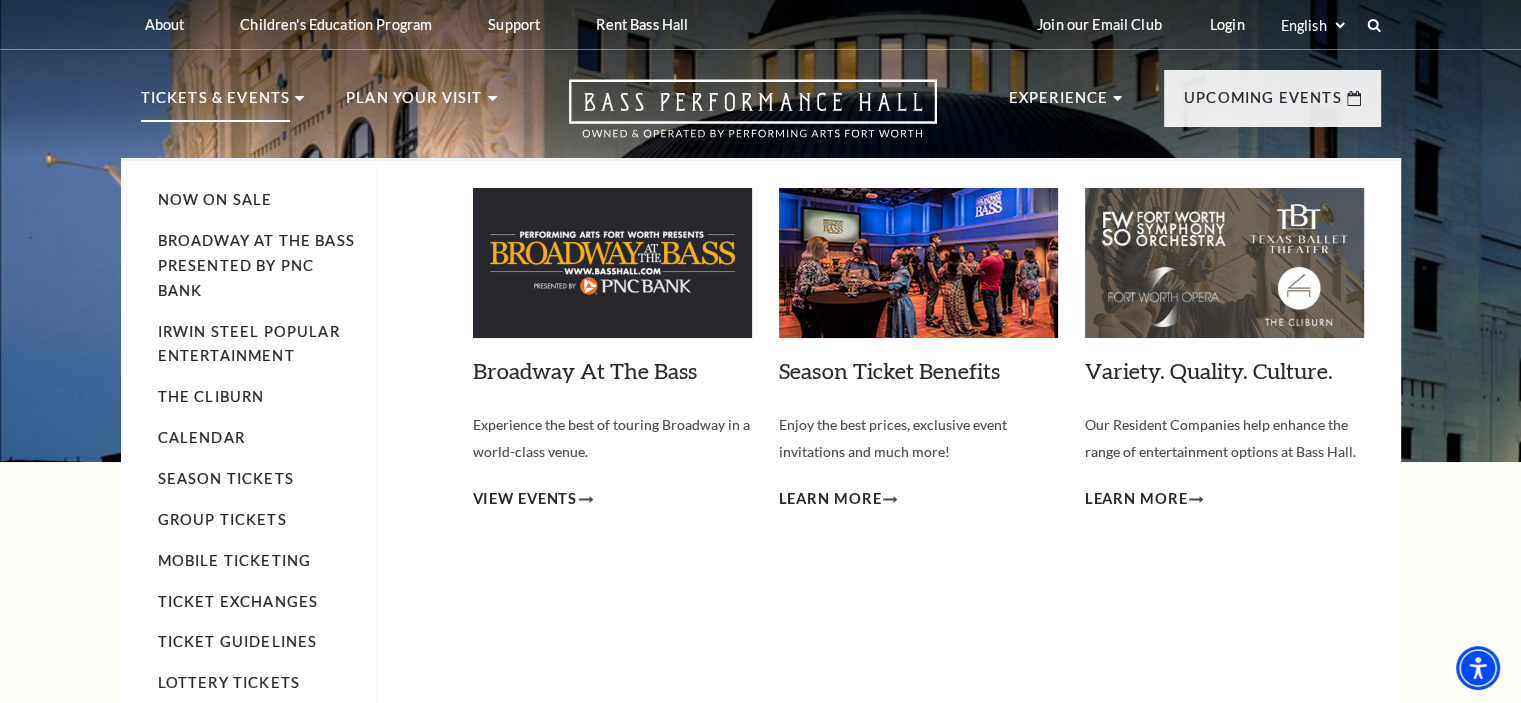 click on "Group Tickets" at bounding box center [257, 520] 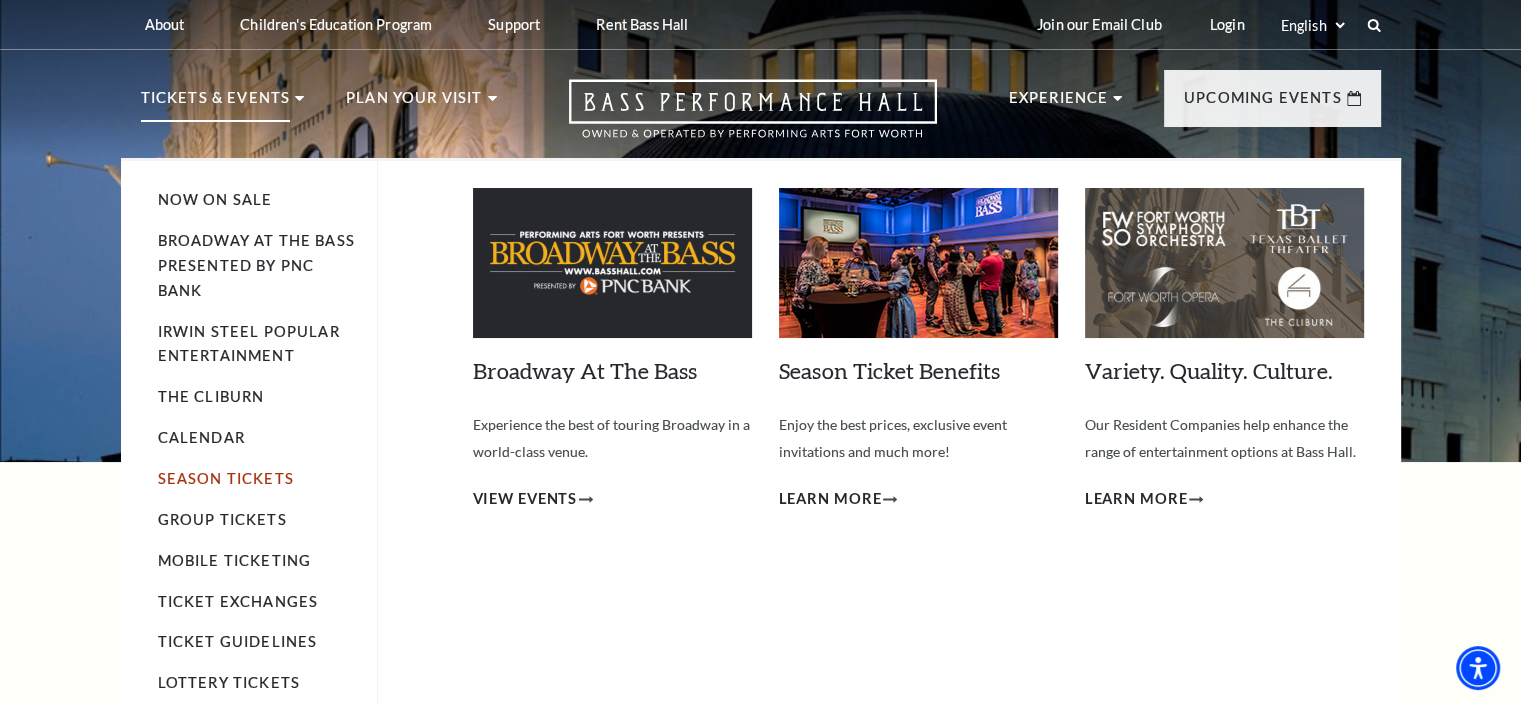 click on "Season Tickets" at bounding box center [226, 478] 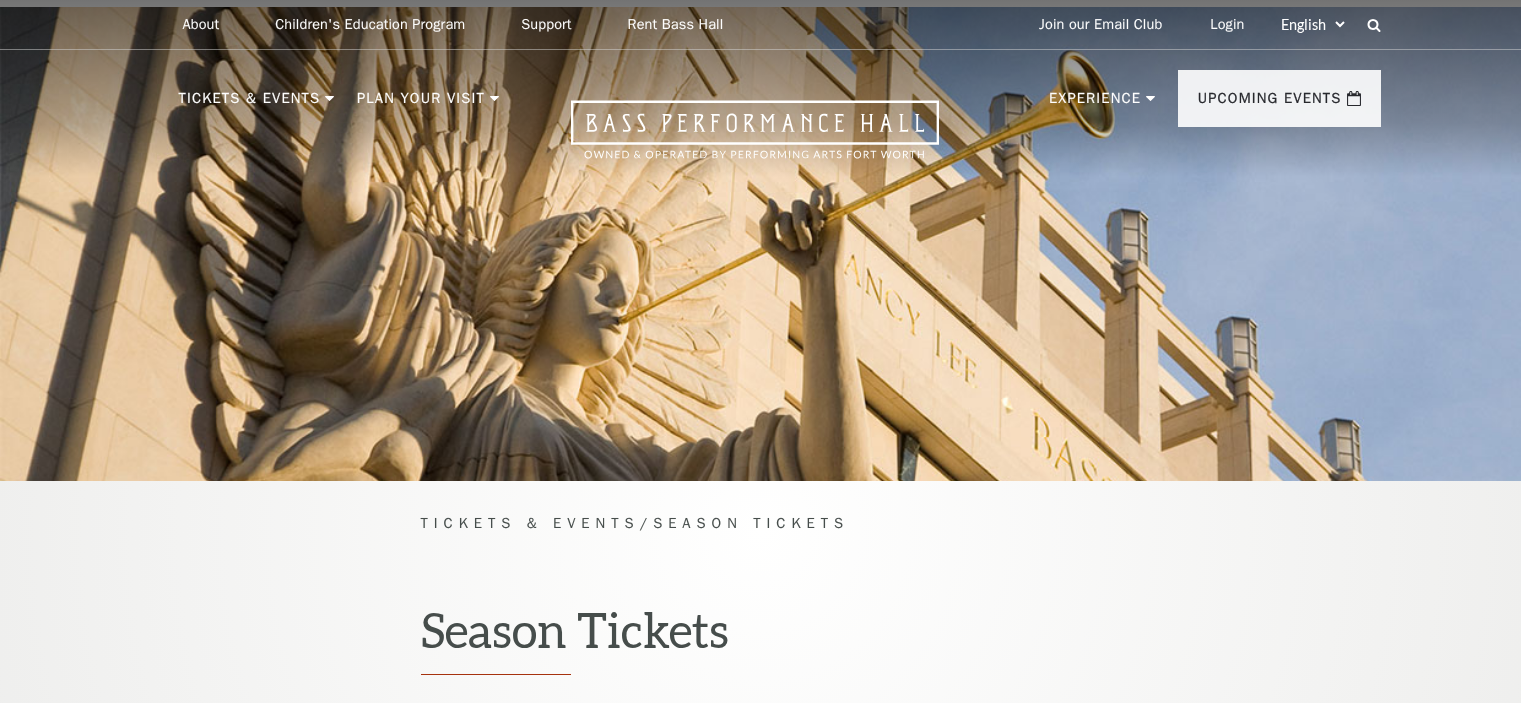 scroll, scrollTop: 0, scrollLeft: 0, axis: both 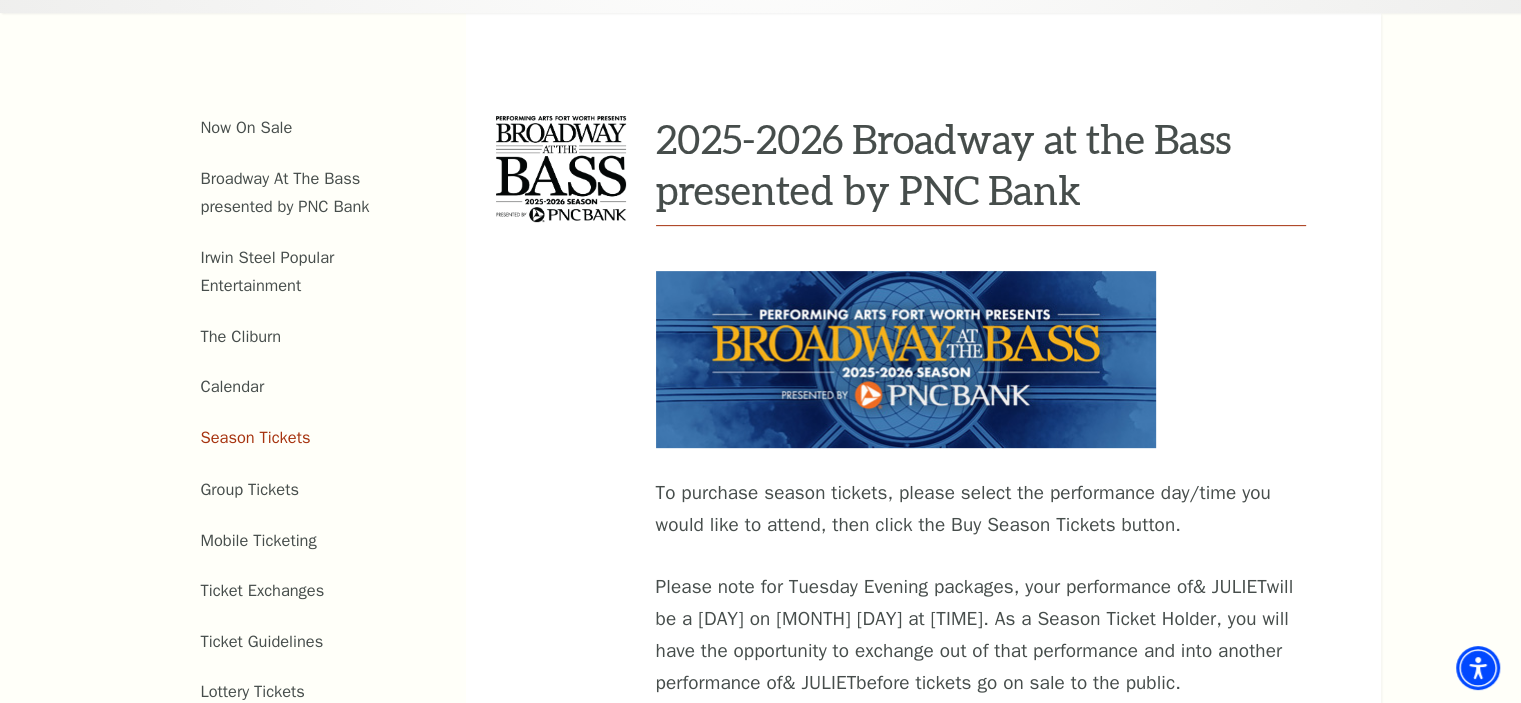 click at bounding box center [906, 359] 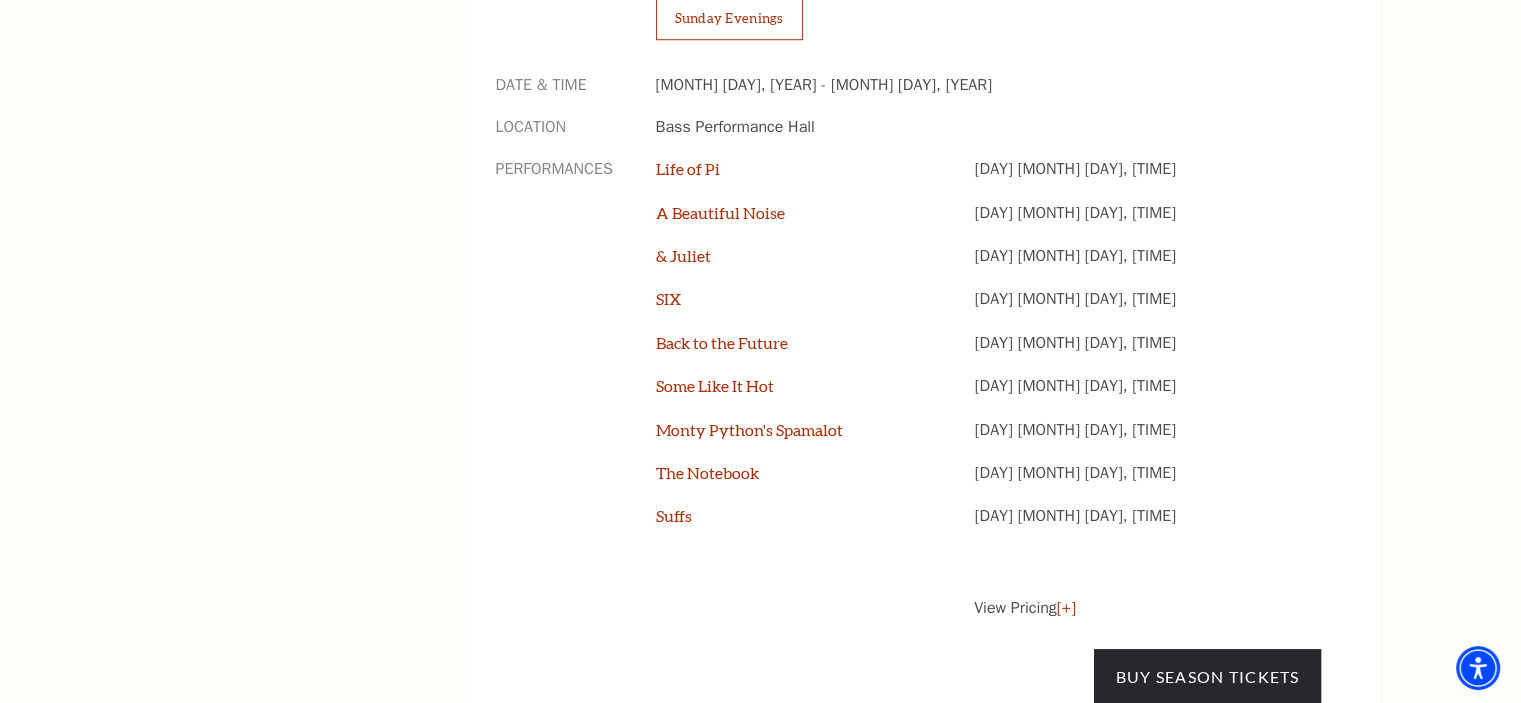 scroll, scrollTop: 1587, scrollLeft: 0, axis: vertical 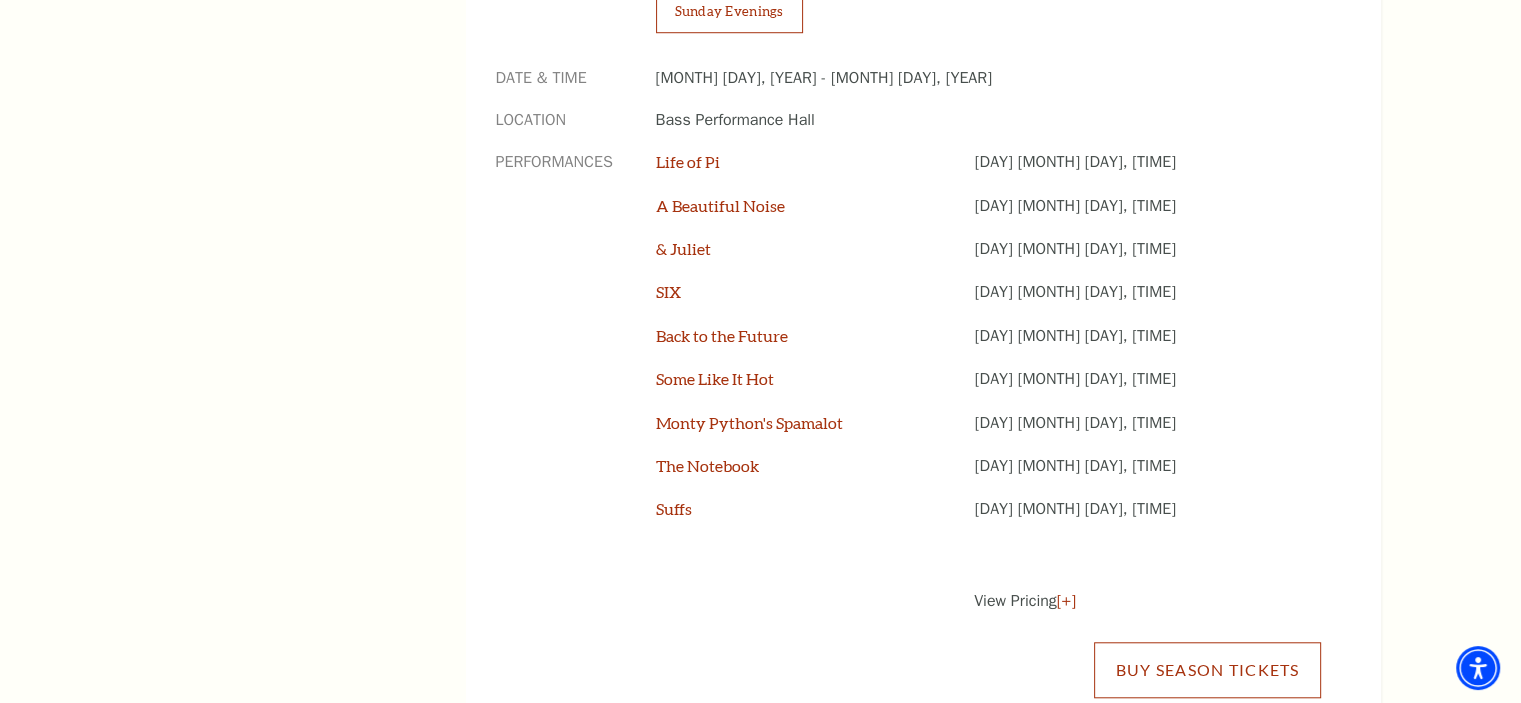 click on "Buy Season Tickets" at bounding box center [1207, 670] 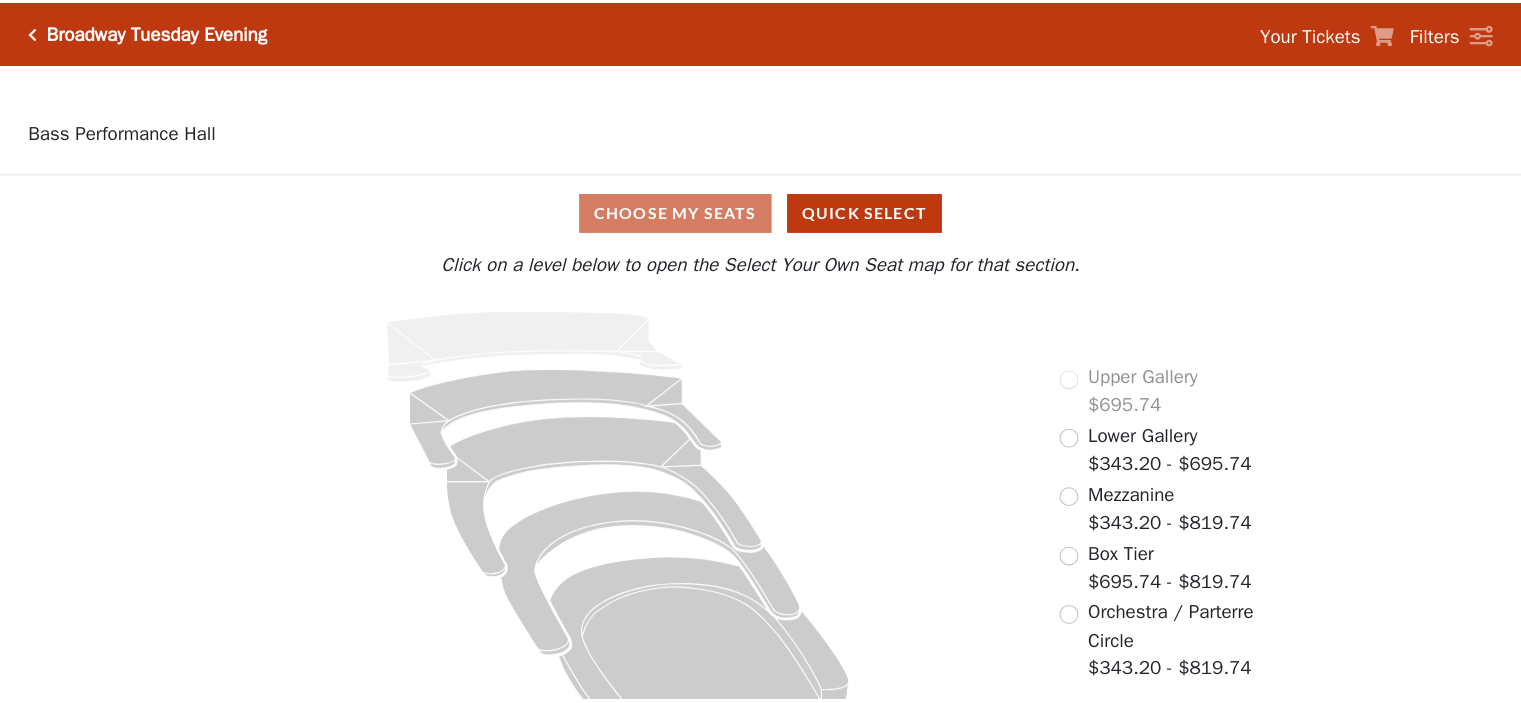 scroll, scrollTop: 0, scrollLeft: 0, axis: both 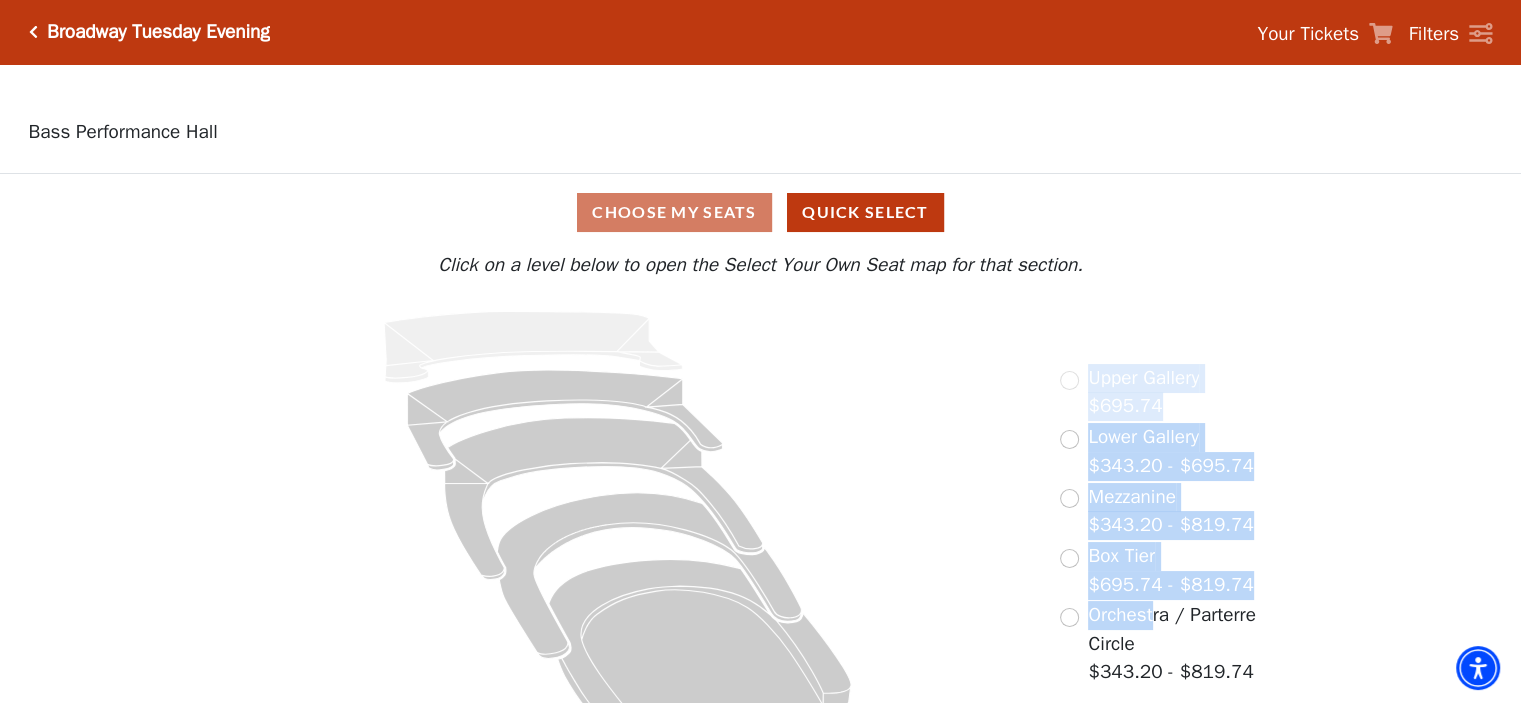 drag, startPoint x: 0, startPoint y: 0, endPoint x: 784, endPoint y: 407, distance: 883.34875 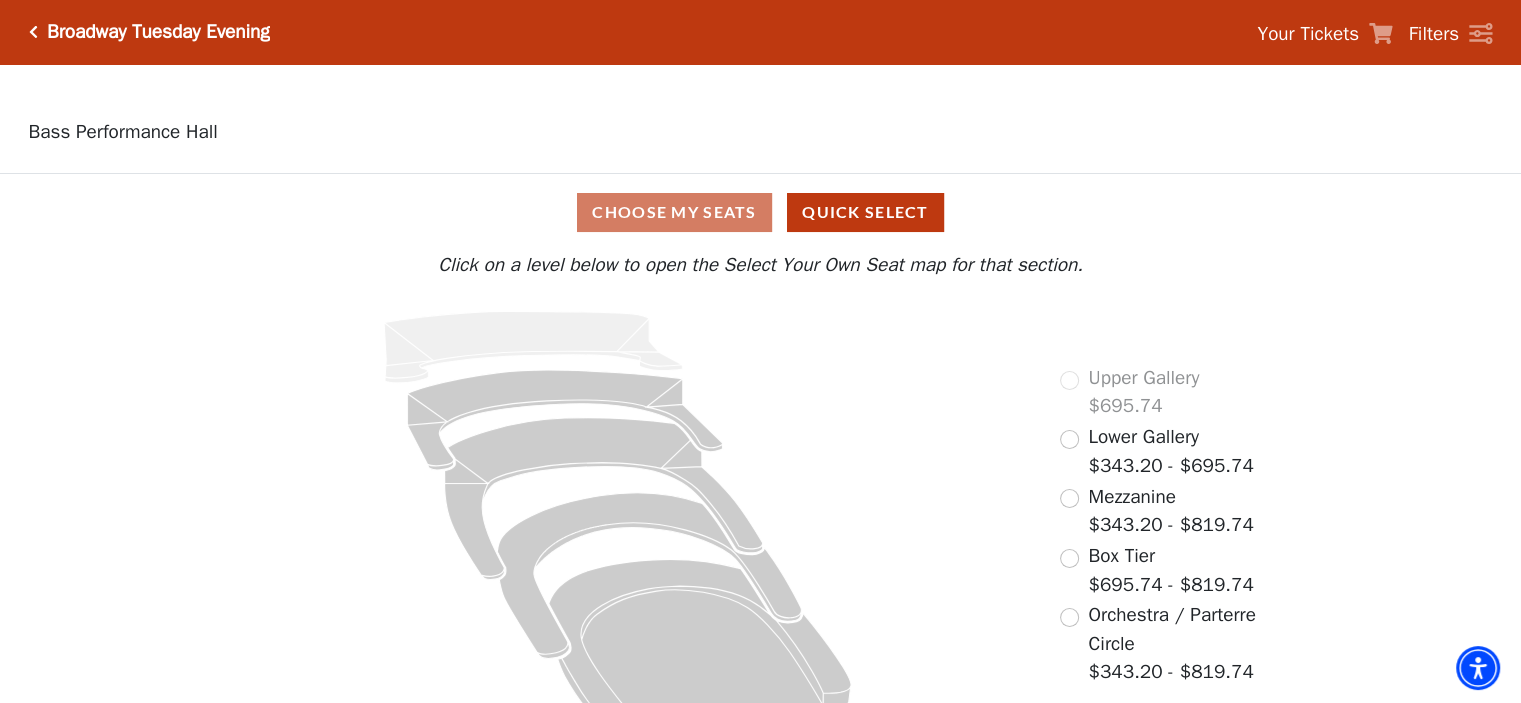 click on "Choose My Seats
Quick Select
Current Level     Click on a level below to open the Select Your Own Seat map for that section.                     If you prefer that we choose your seats, click the Quick Select button below.
Quick Select
Click on a level below to open the Select Your Own Seat map for that section.
Upper Gallery $695.74
Lower Gallery $343.20 - $695.74
Mezzanine $343.20 - $819.74
Box Tier $695.74 - $819.74
Orchestra / Parterre Circle $343.20 - $819.74" at bounding box center [760, 464] 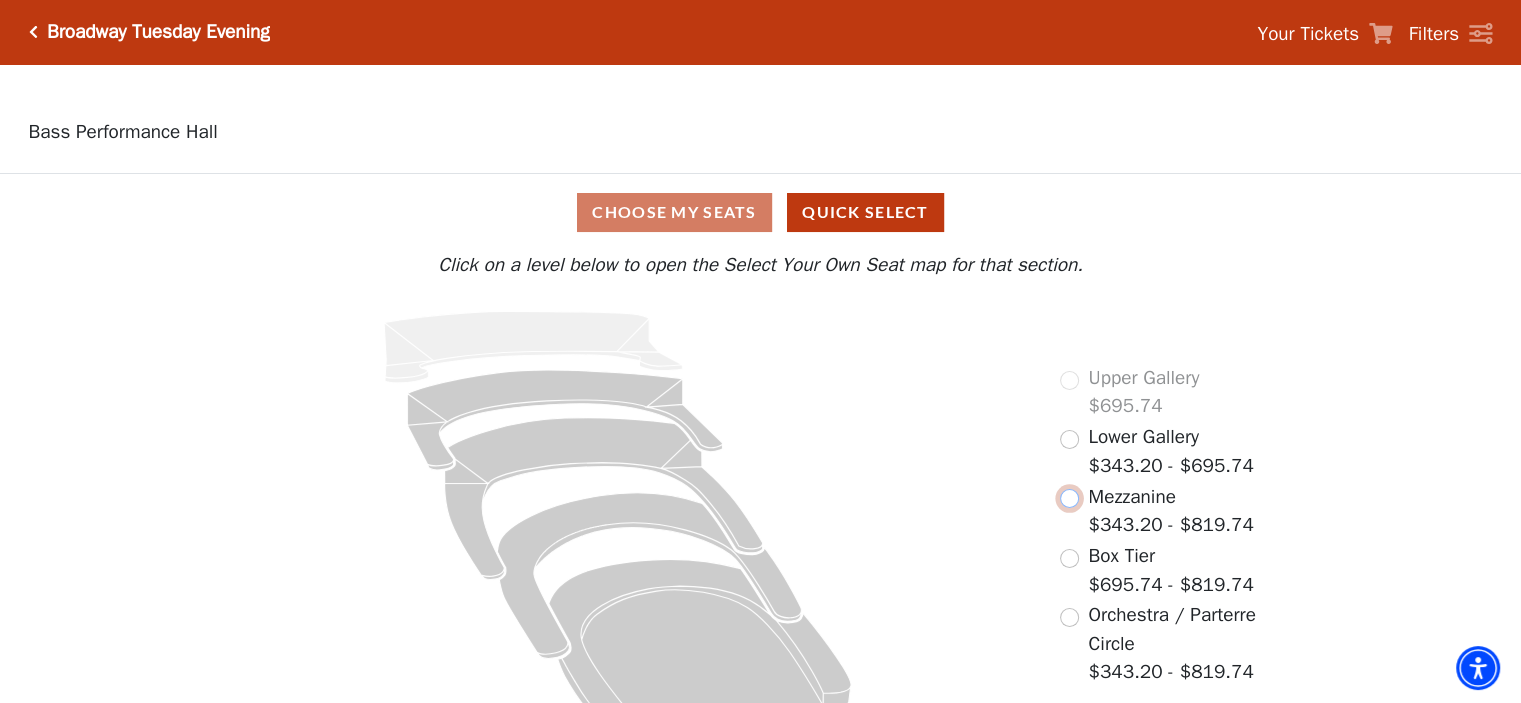 click at bounding box center [1069, 498] 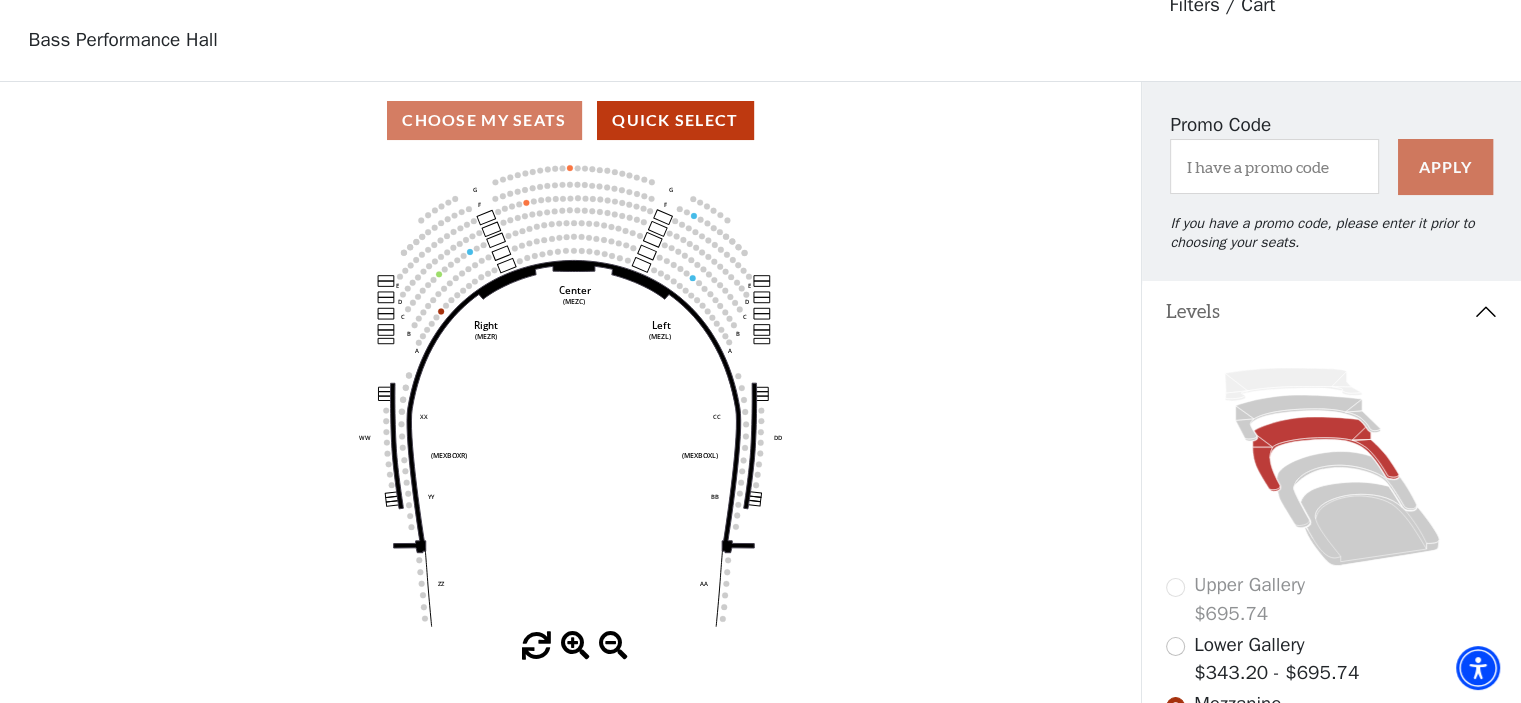 scroll, scrollTop: 92, scrollLeft: 0, axis: vertical 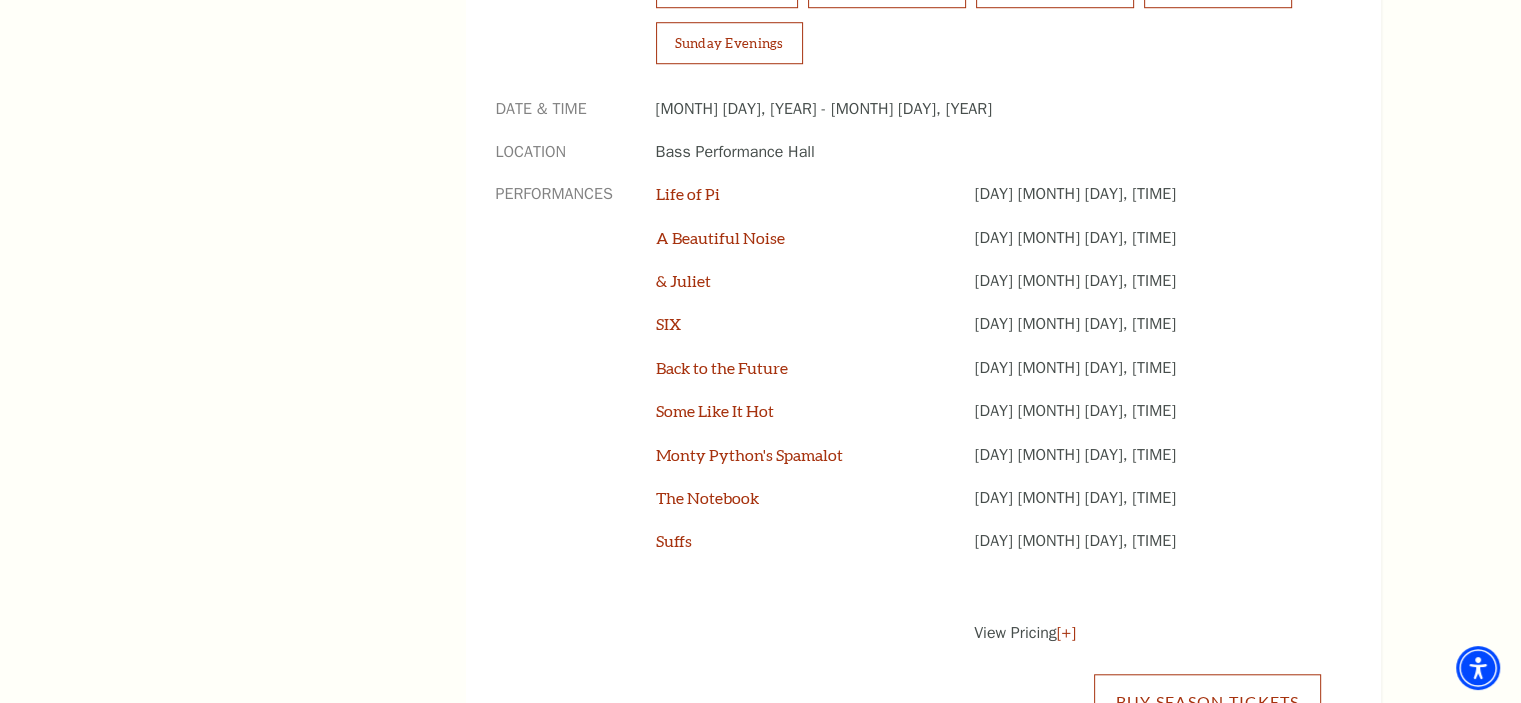 click on "Buy Season Tickets" at bounding box center (1207, 702) 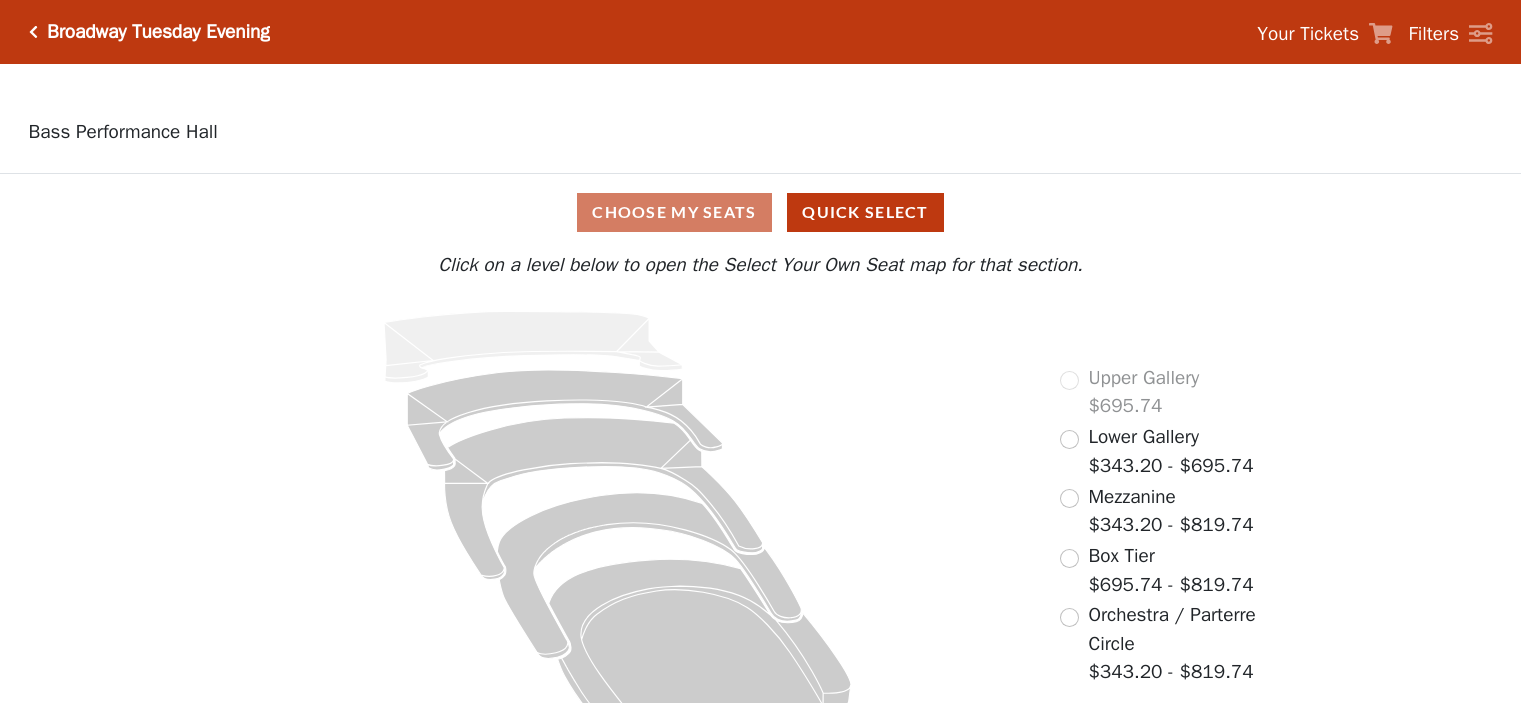 scroll, scrollTop: 0, scrollLeft: 0, axis: both 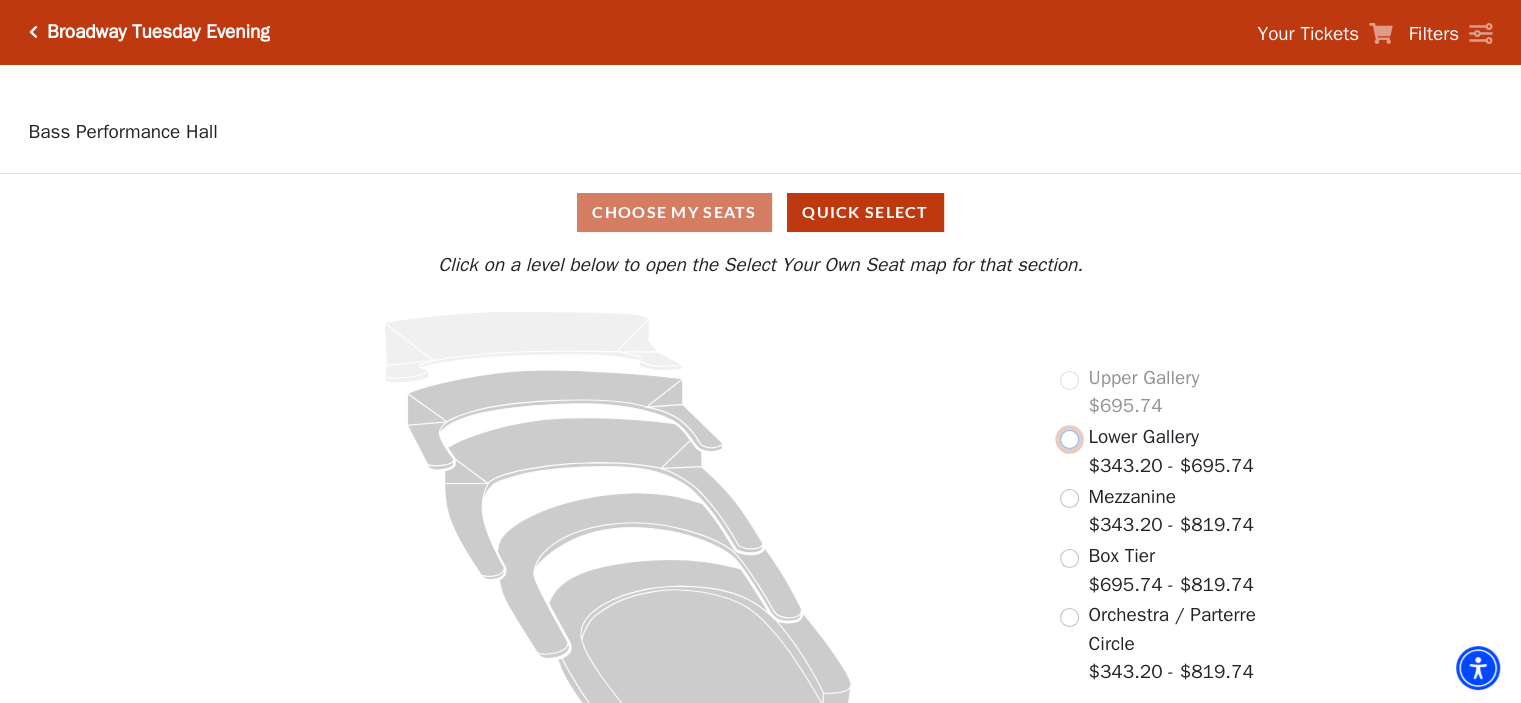 click at bounding box center [1069, 439] 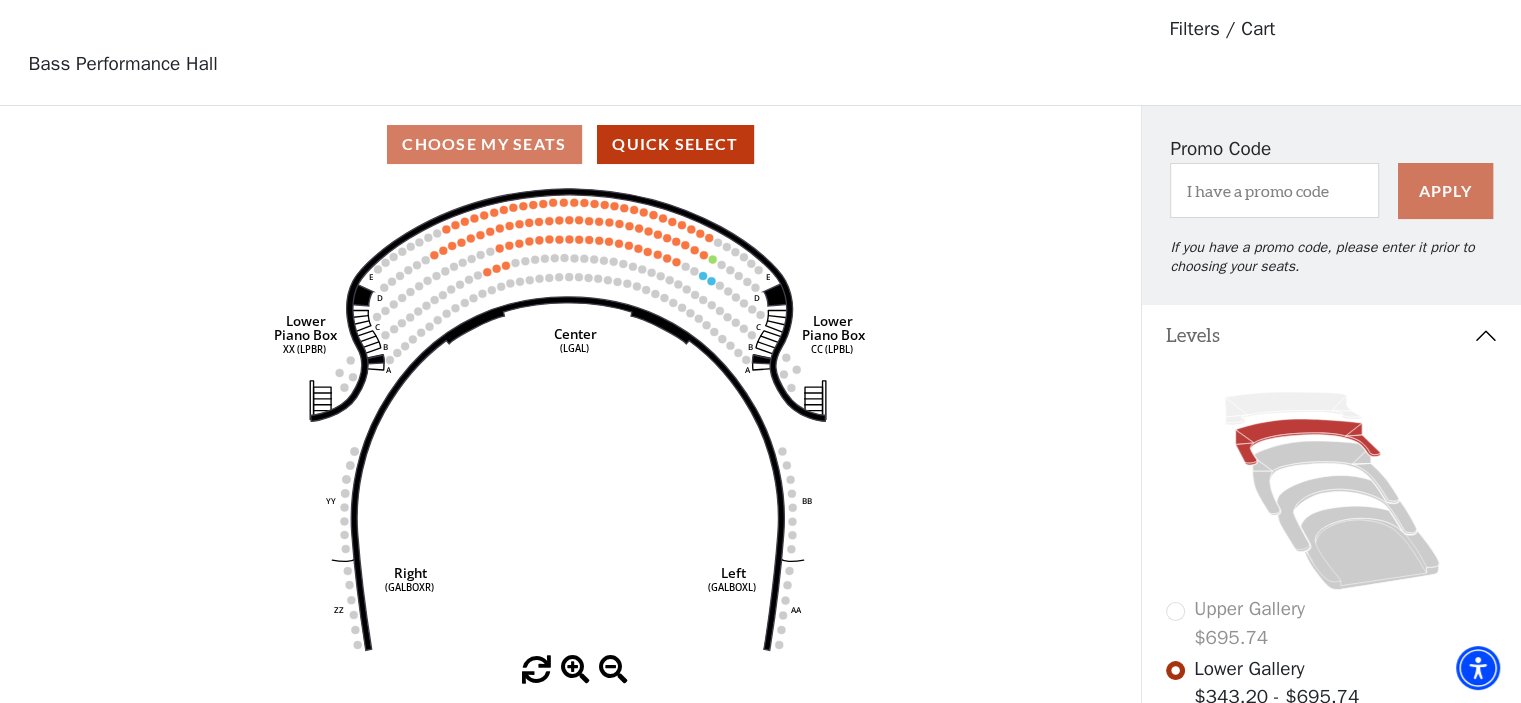 scroll, scrollTop: 92, scrollLeft: 0, axis: vertical 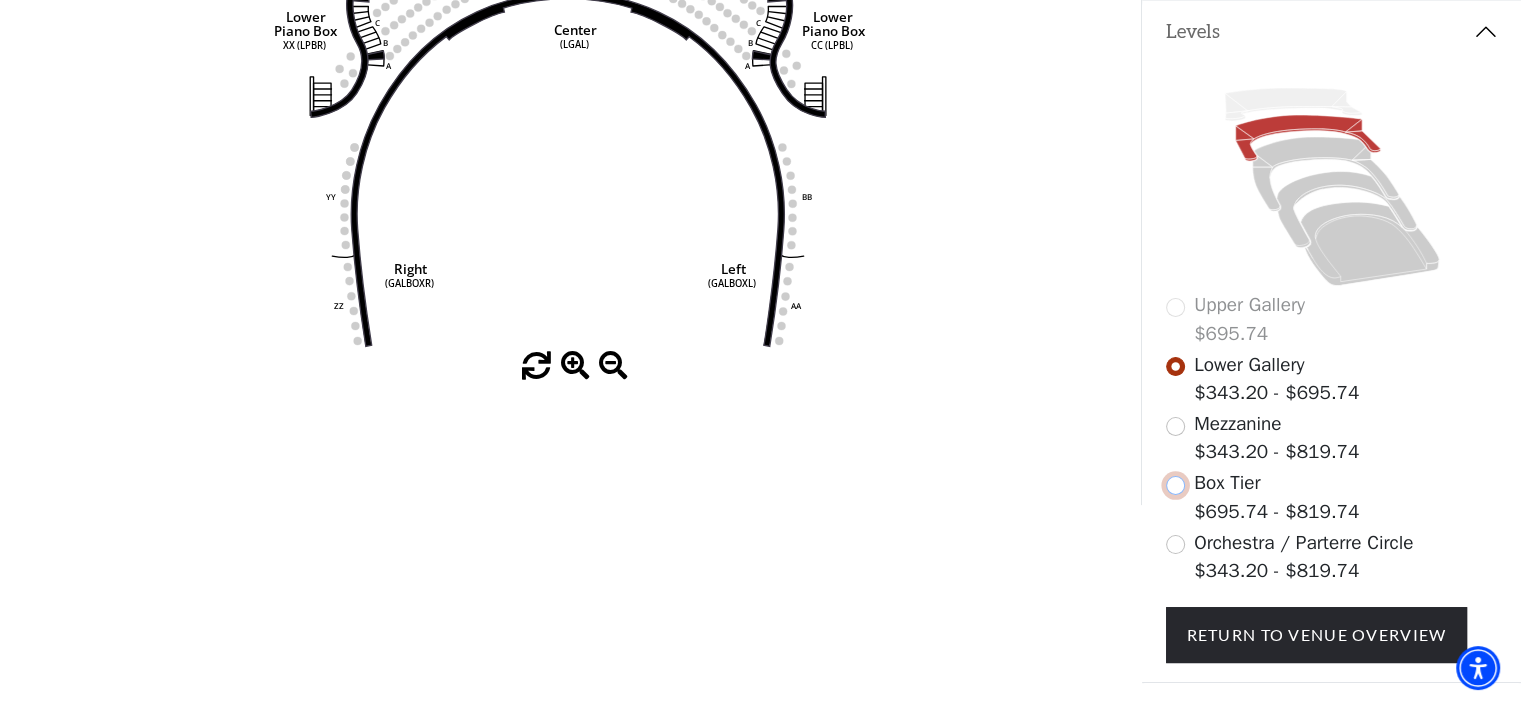 click at bounding box center [1175, 485] 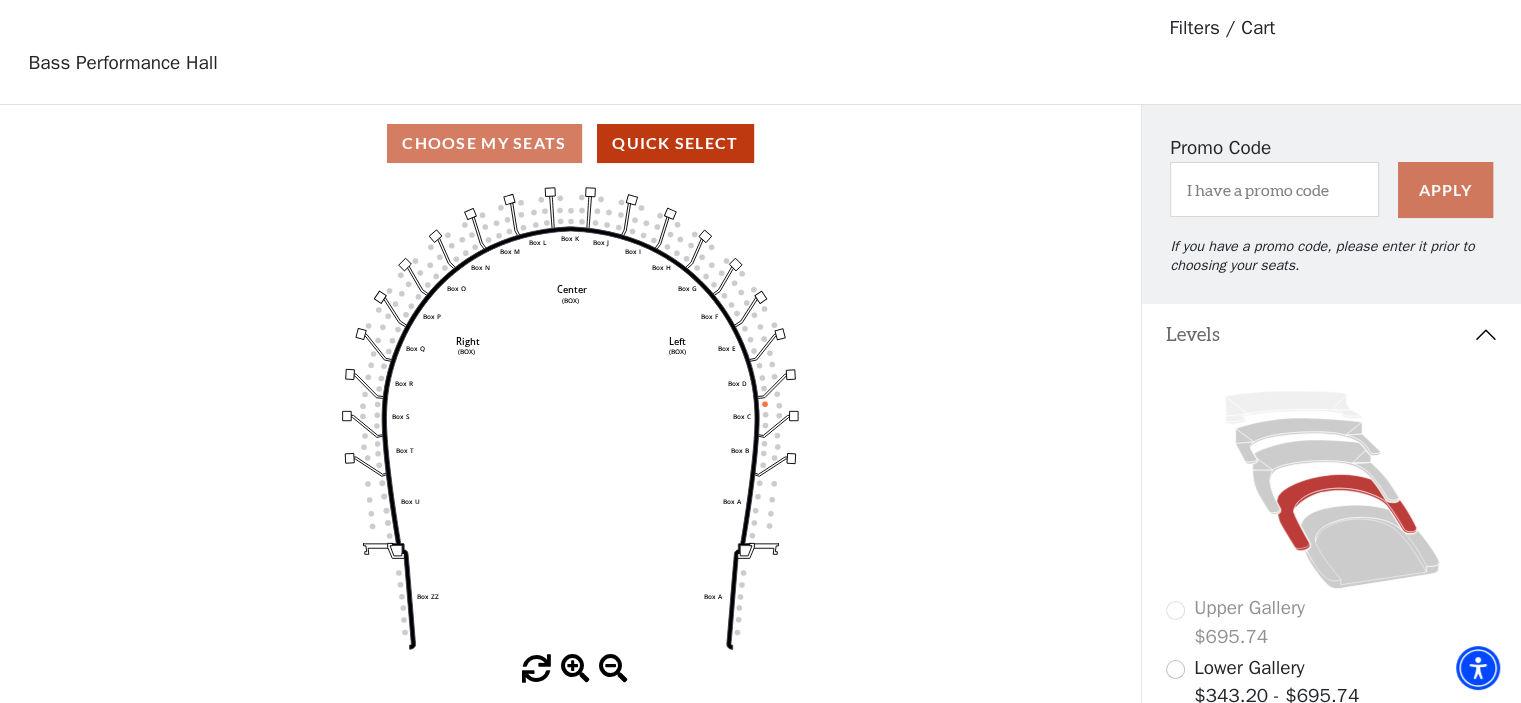 scroll, scrollTop: 92, scrollLeft: 0, axis: vertical 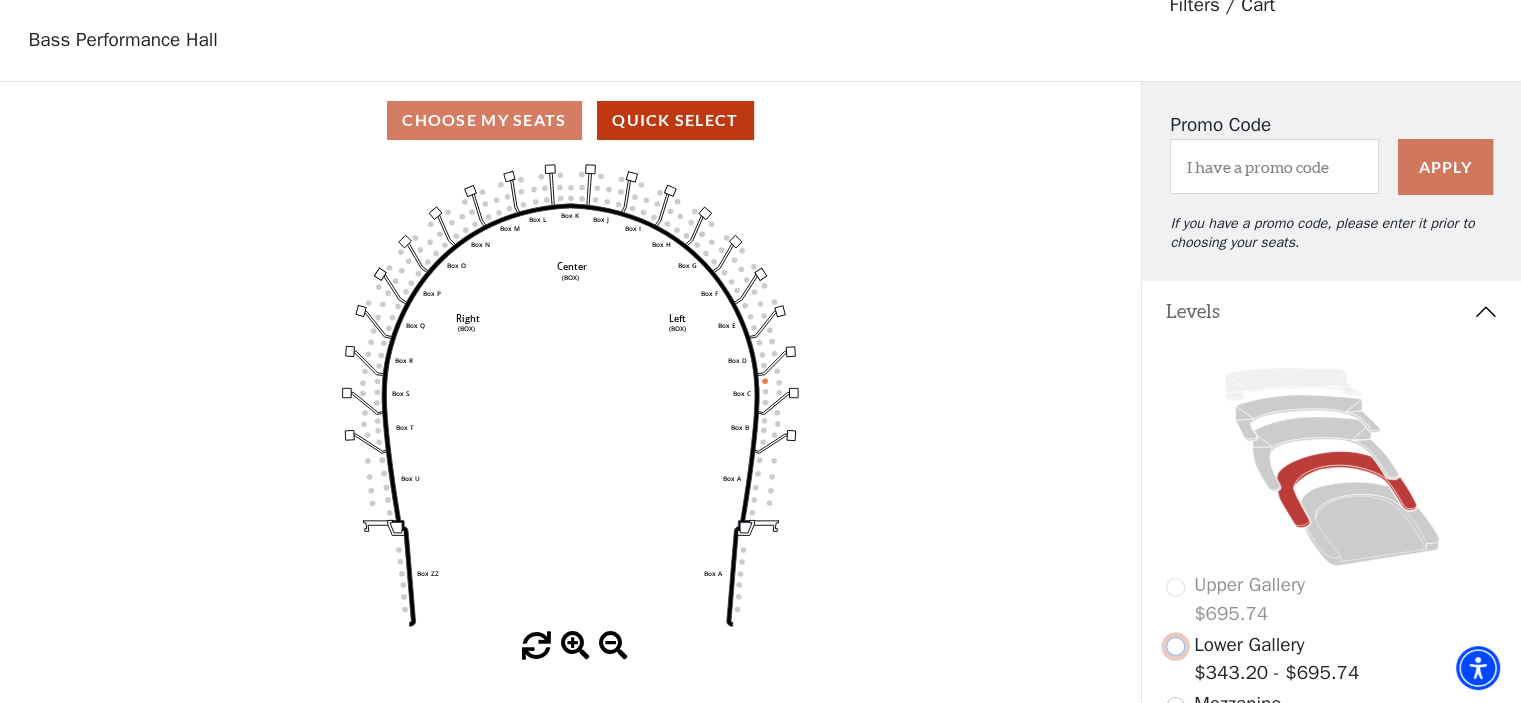click at bounding box center [1175, 646] 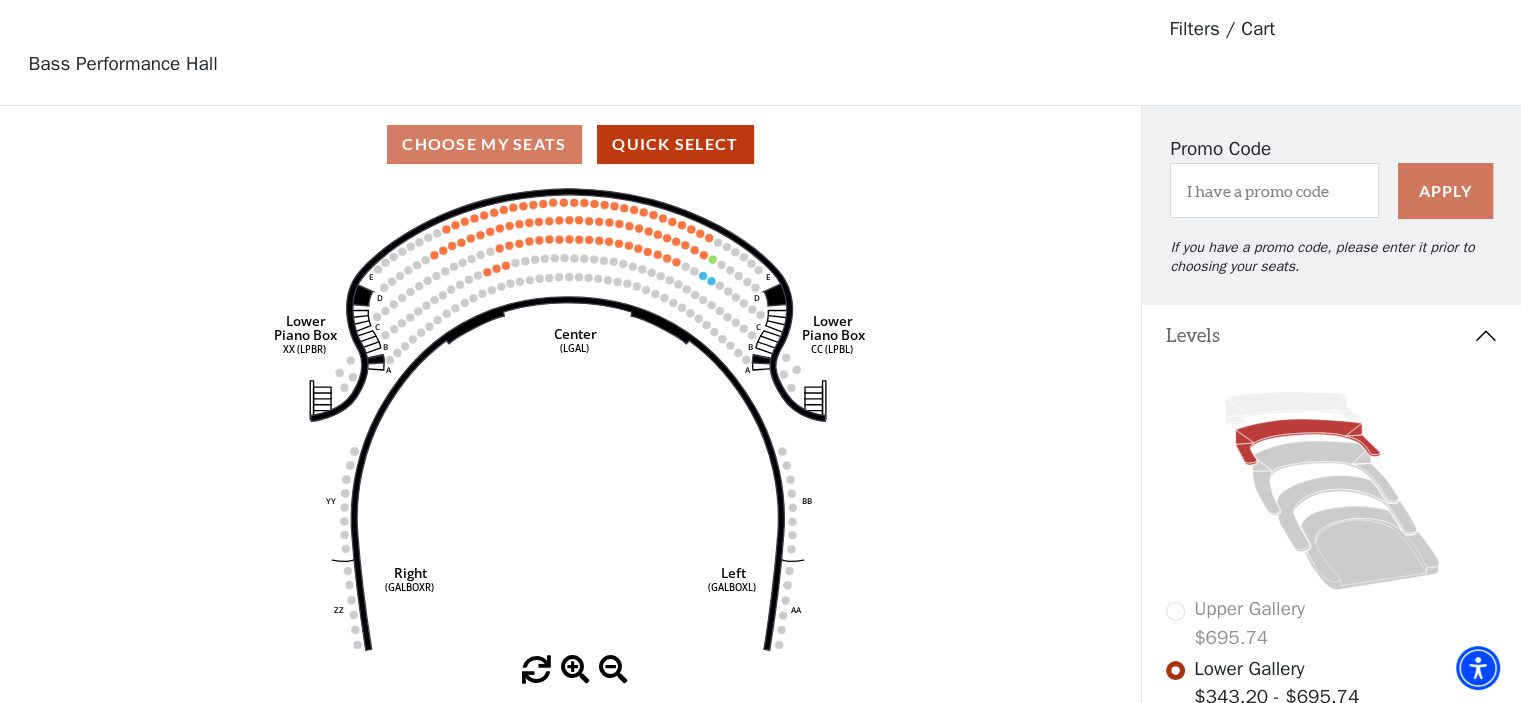 scroll, scrollTop: 92, scrollLeft: 0, axis: vertical 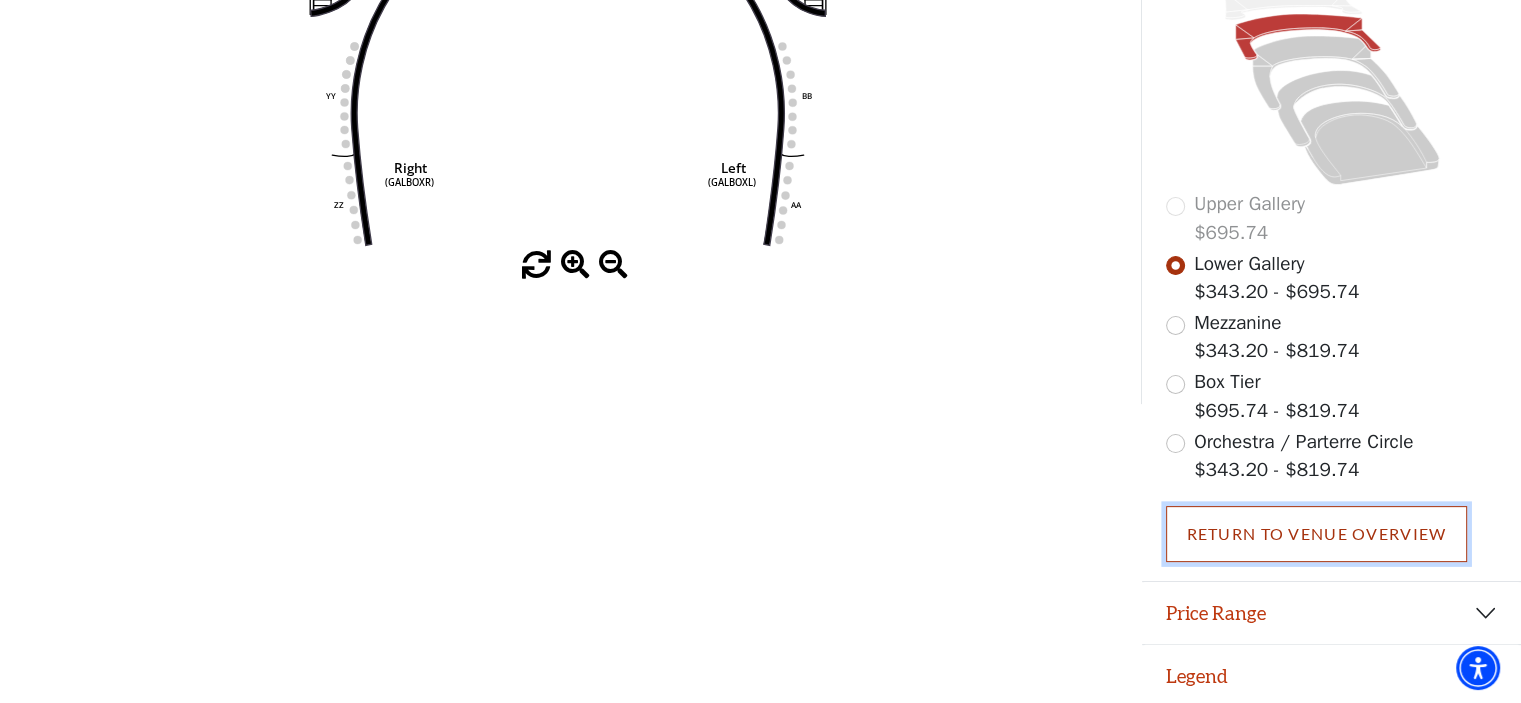 click on "Return To Venue Overview" at bounding box center (1317, 534) 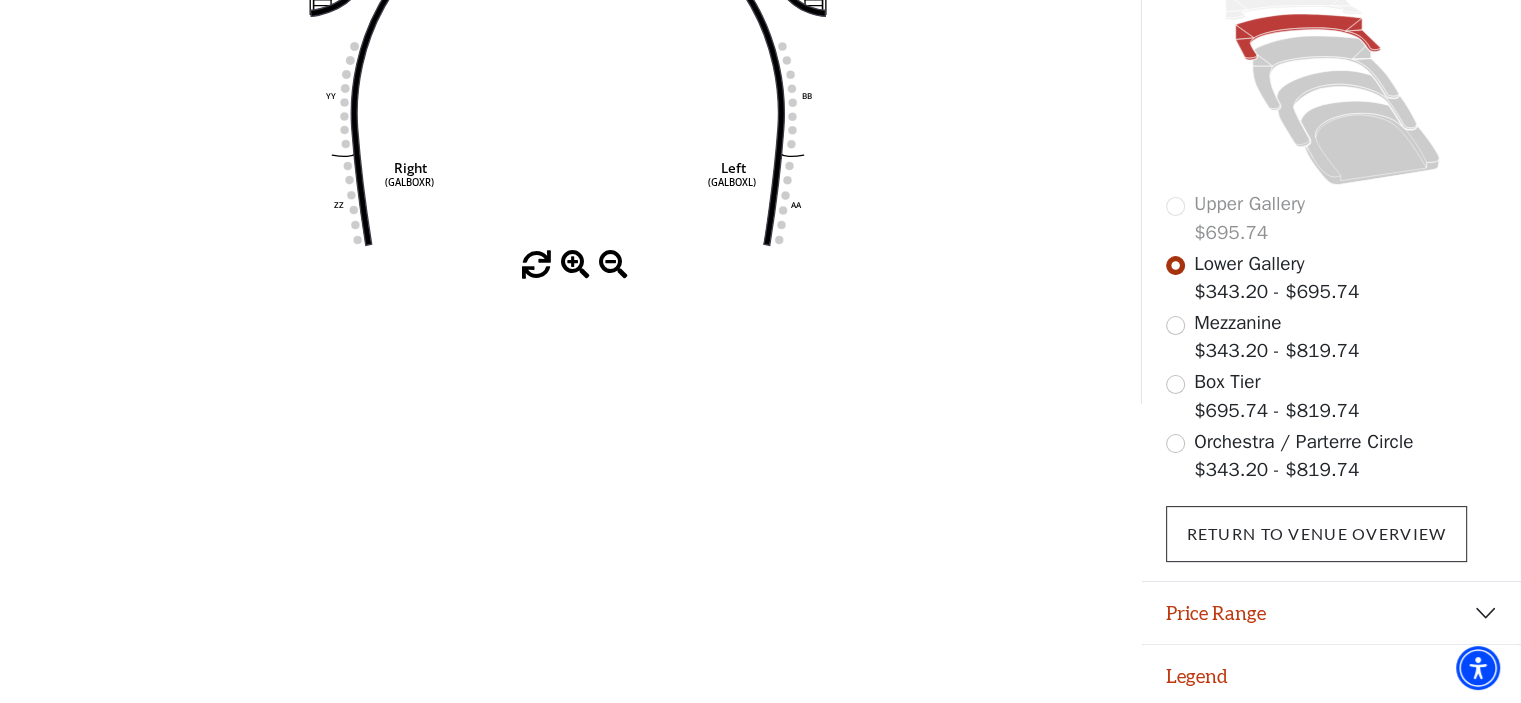 scroll, scrollTop: 50, scrollLeft: 0, axis: vertical 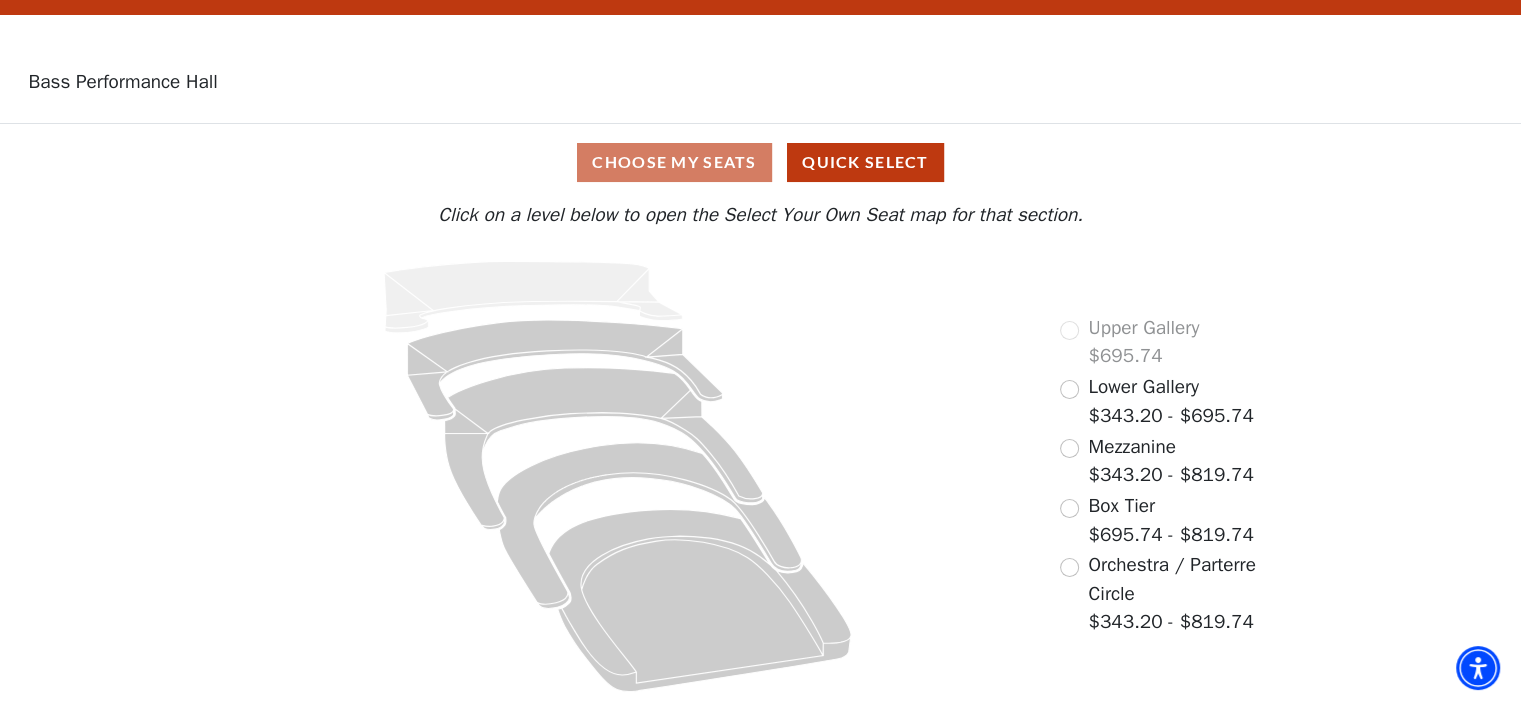 click on "Choose My Seats
Quick Select" at bounding box center [760, 162] 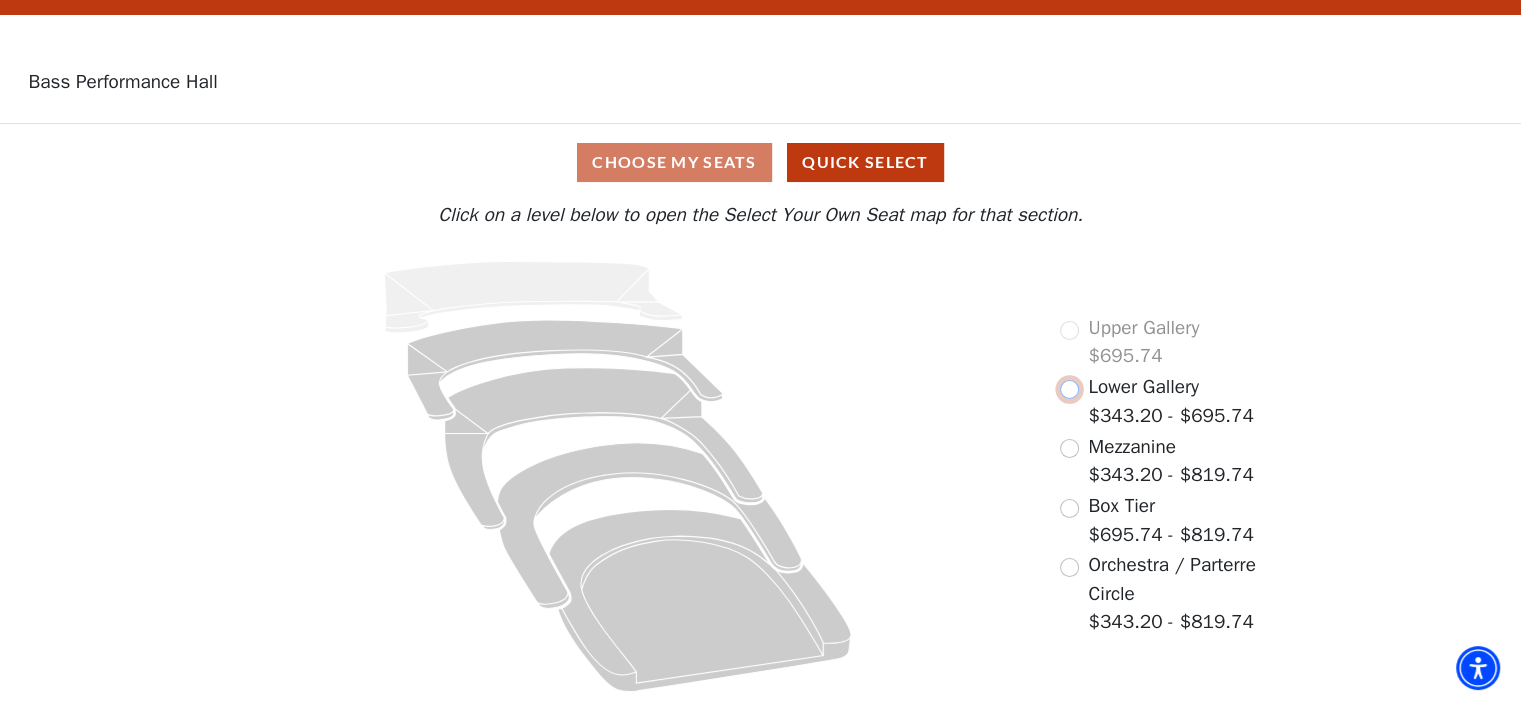 click at bounding box center (1069, 389) 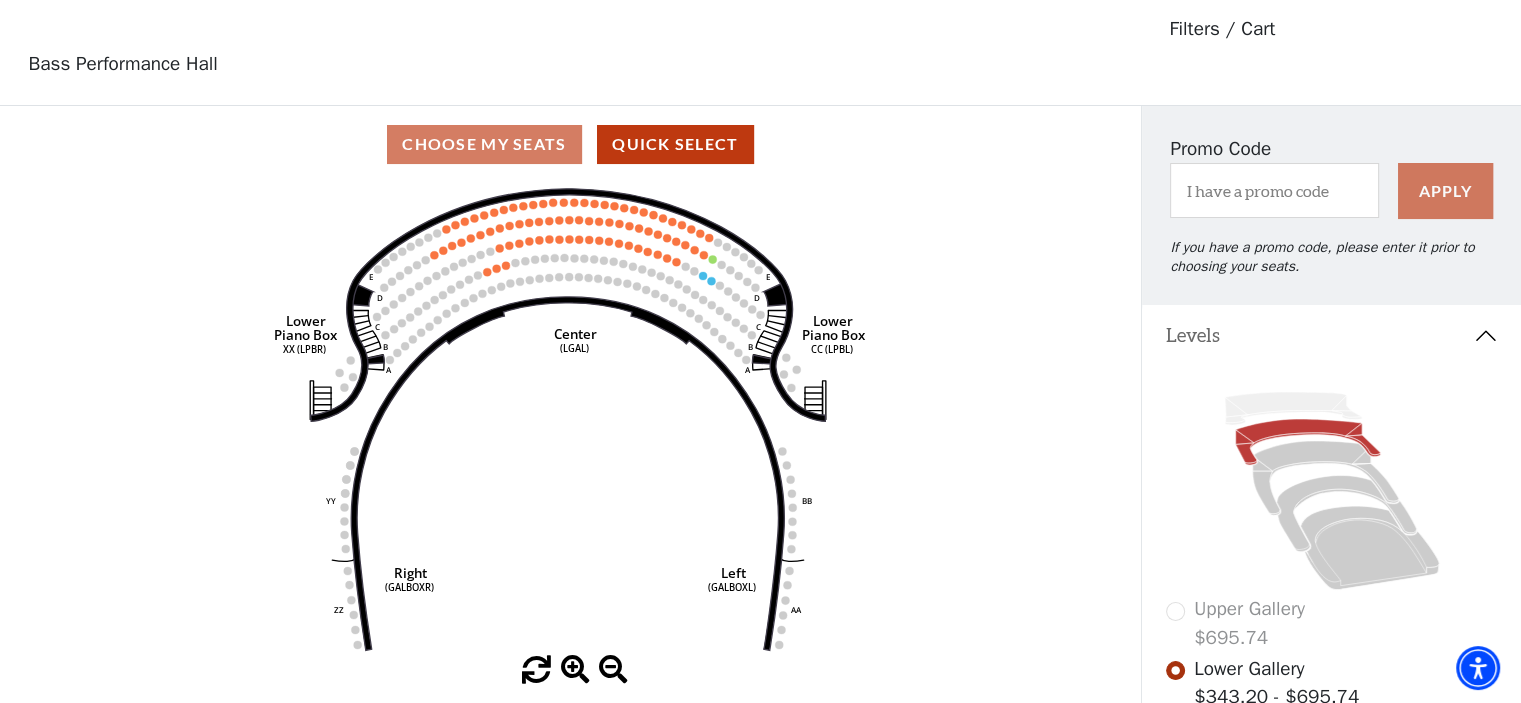 scroll, scrollTop: 92, scrollLeft: 0, axis: vertical 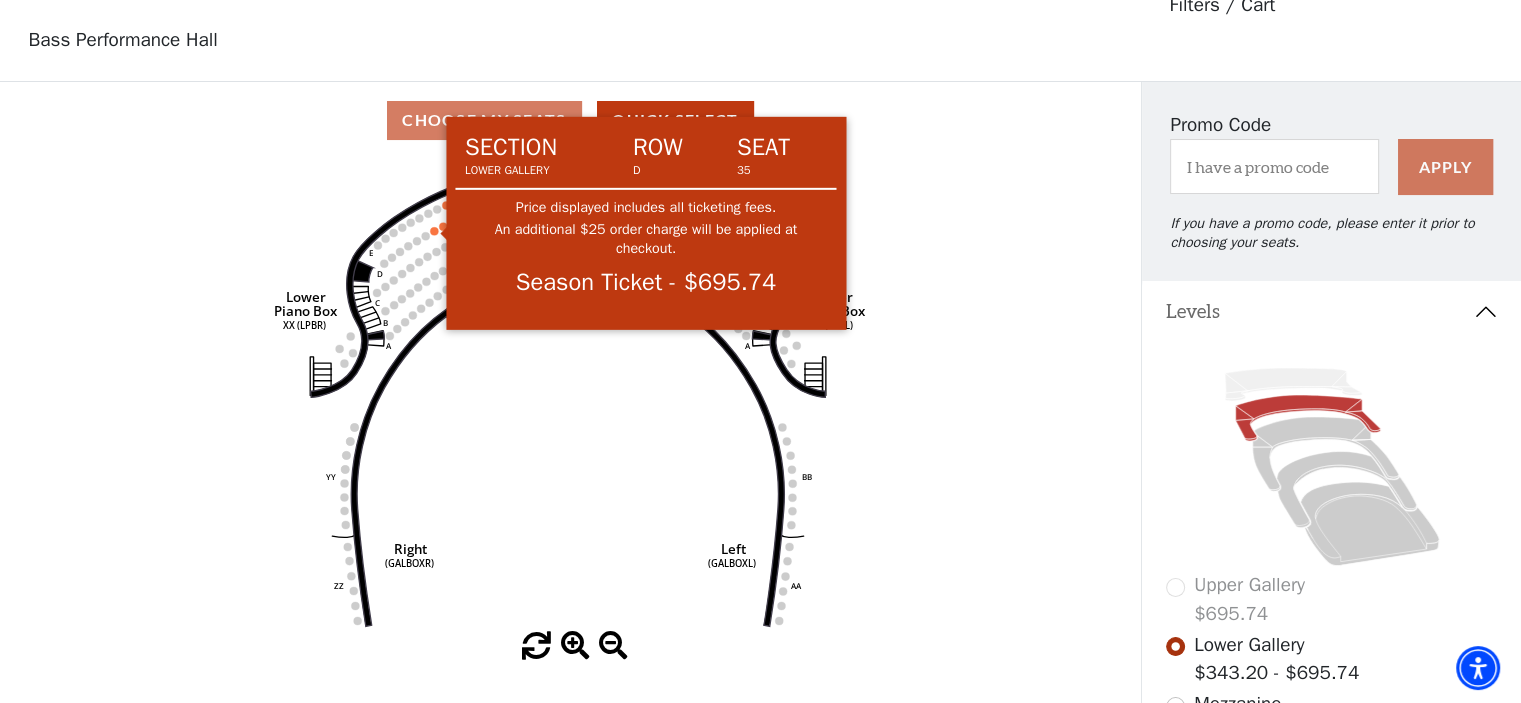 click 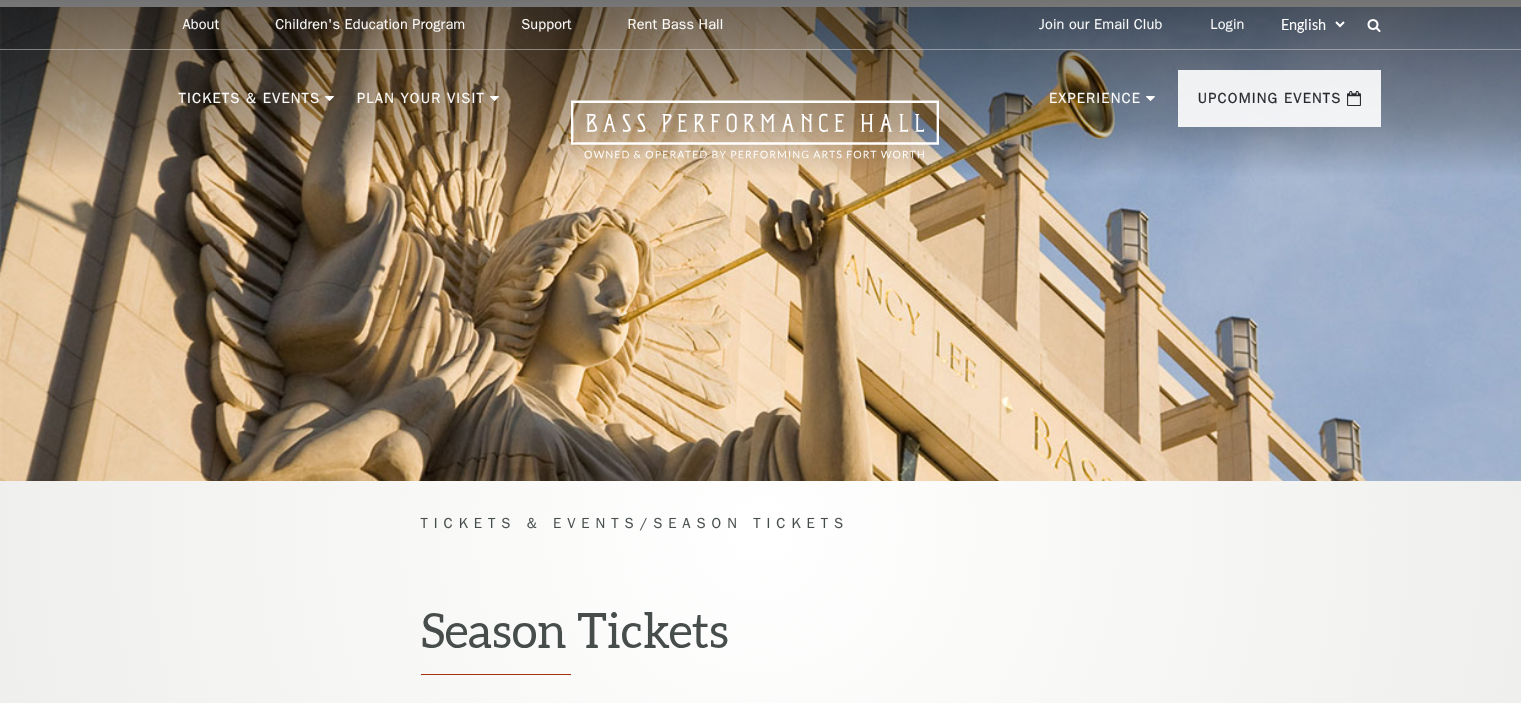 scroll, scrollTop: 0, scrollLeft: 0, axis: both 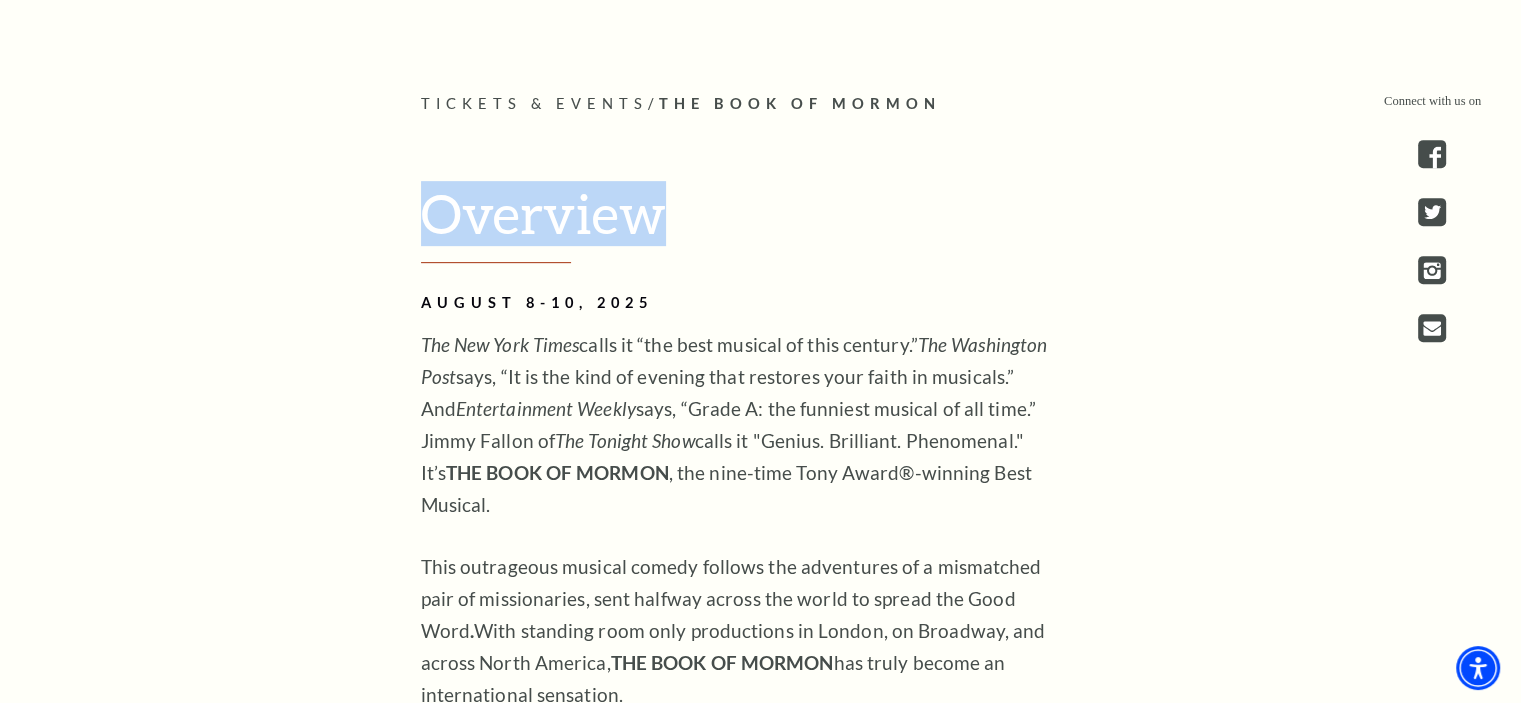 drag, startPoint x: 1302, startPoint y: 191, endPoint x: 1535, endPoint y: 80, distance: 258.08914 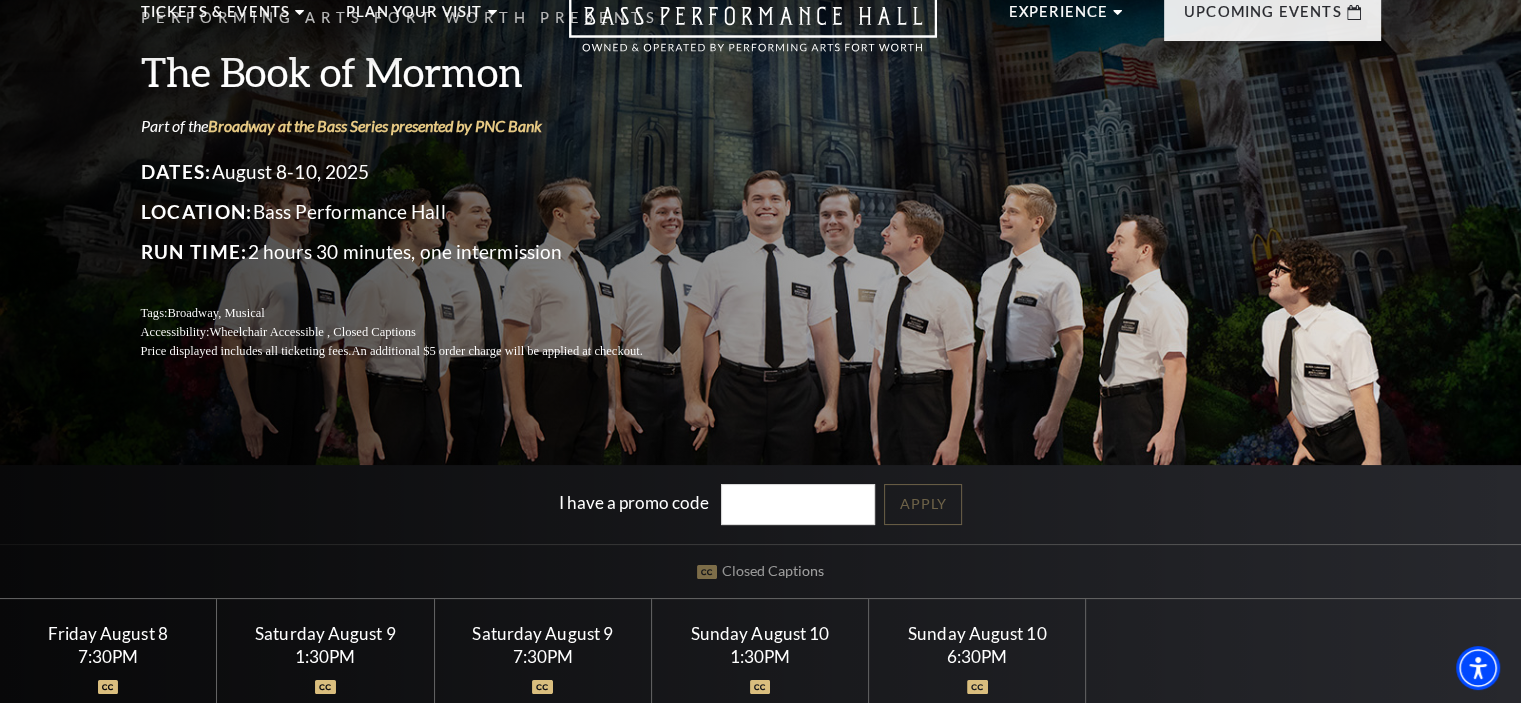 scroll, scrollTop: 82, scrollLeft: 0, axis: vertical 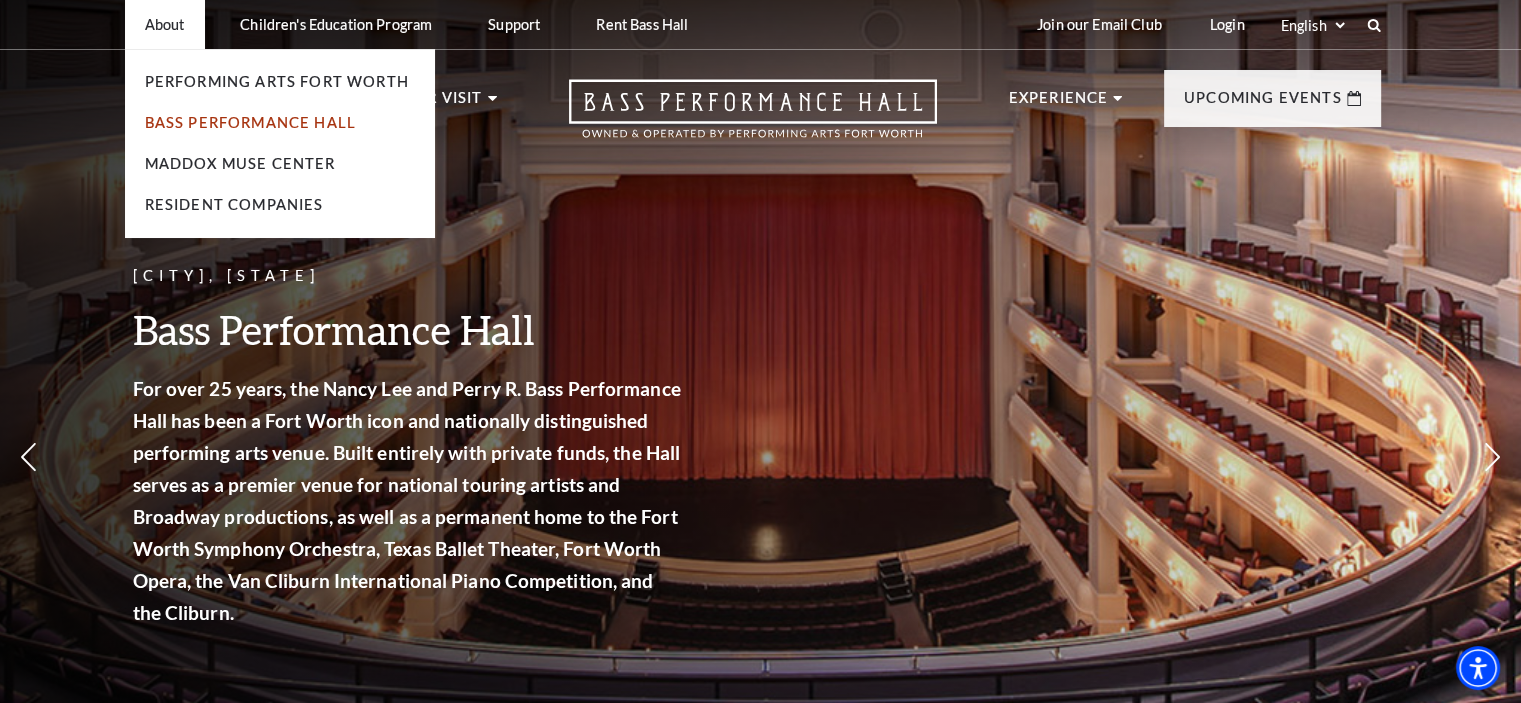 click on "Bass Performance Hall" at bounding box center [251, 122] 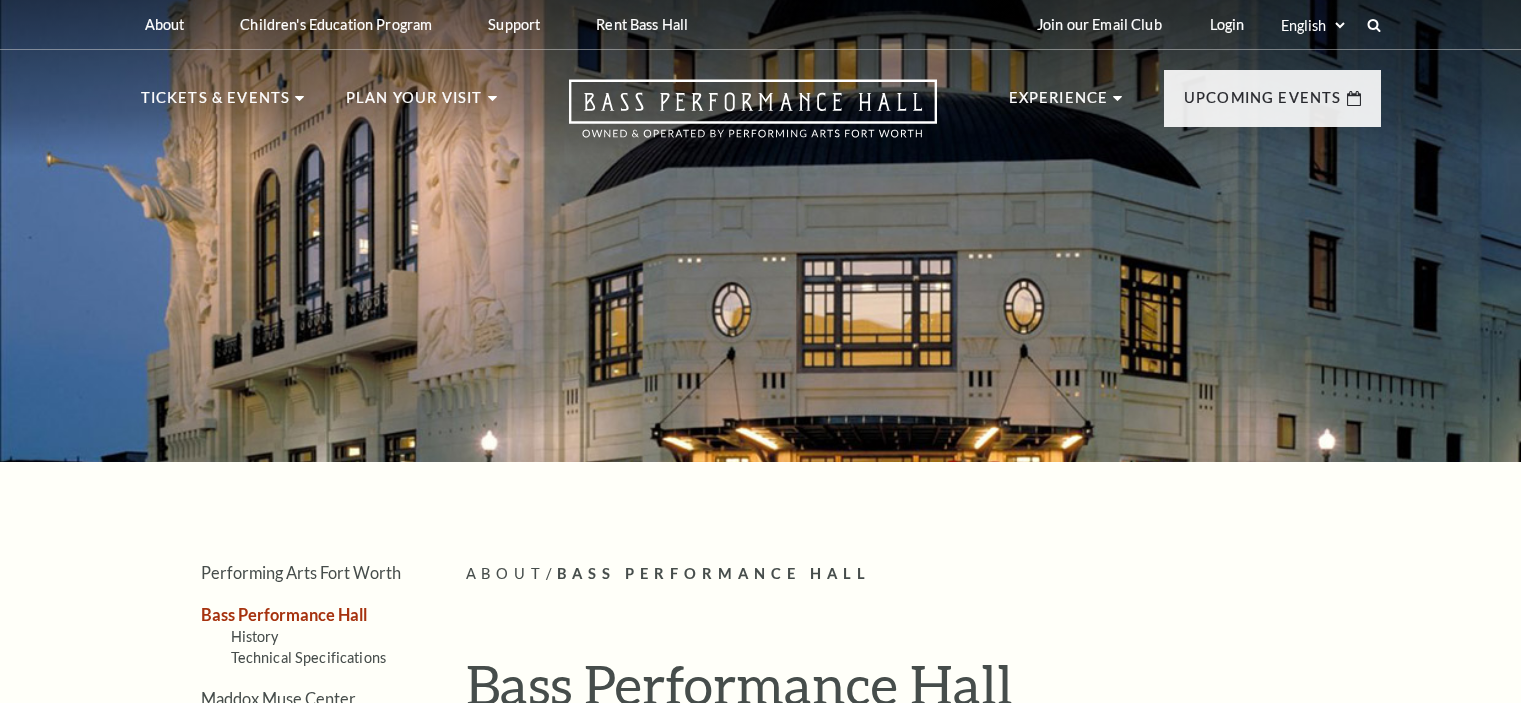 scroll, scrollTop: 0, scrollLeft: 0, axis: both 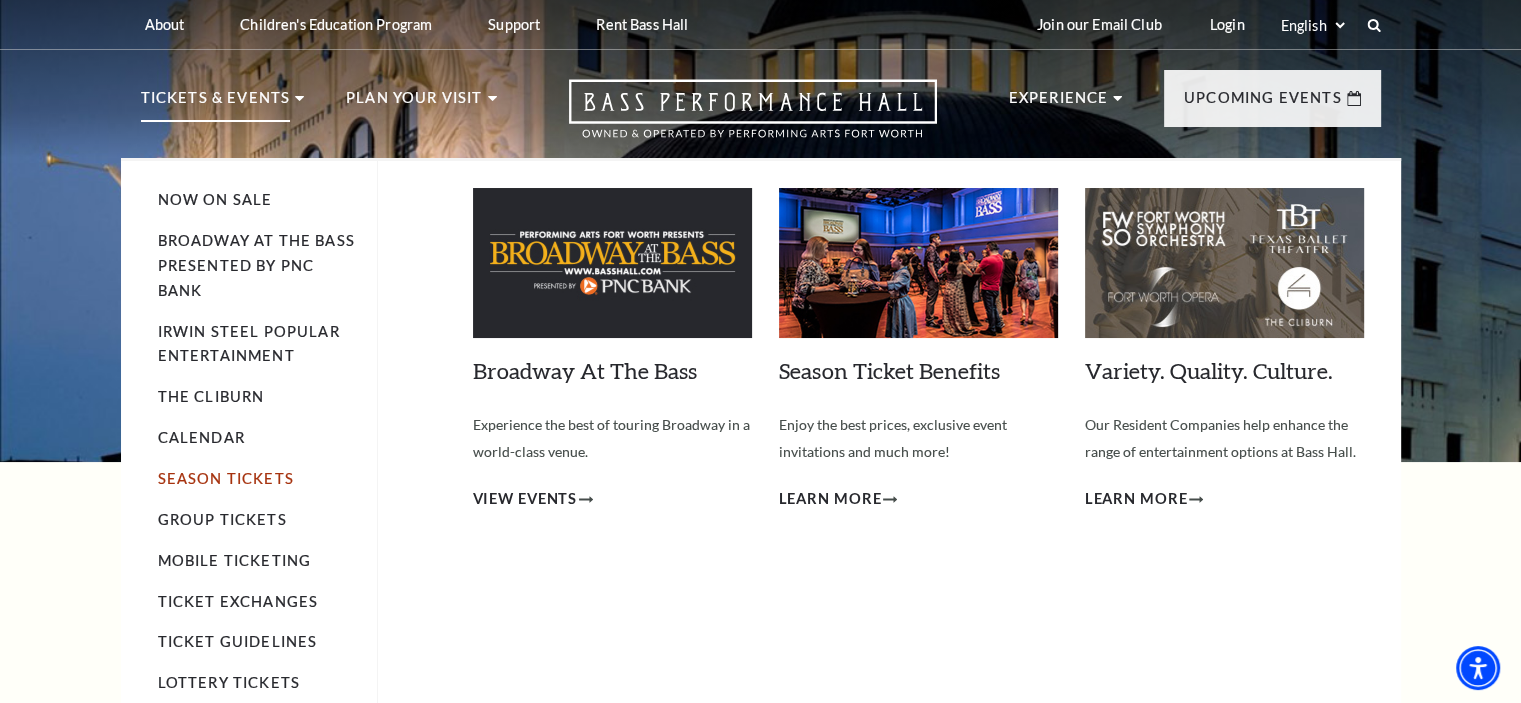 click on "Season Tickets" at bounding box center [226, 478] 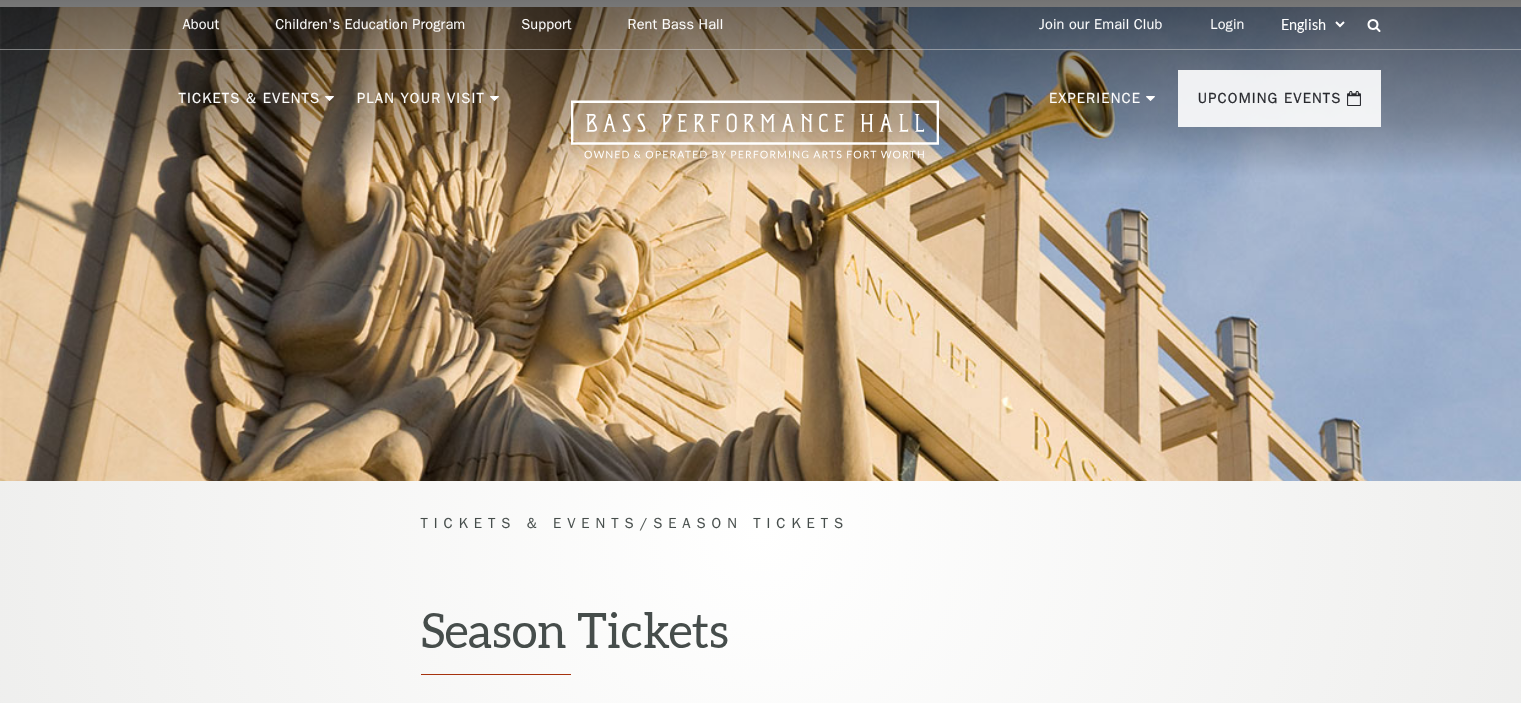 scroll, scrollTop: 0, scrollLeft: 0, axis: both 